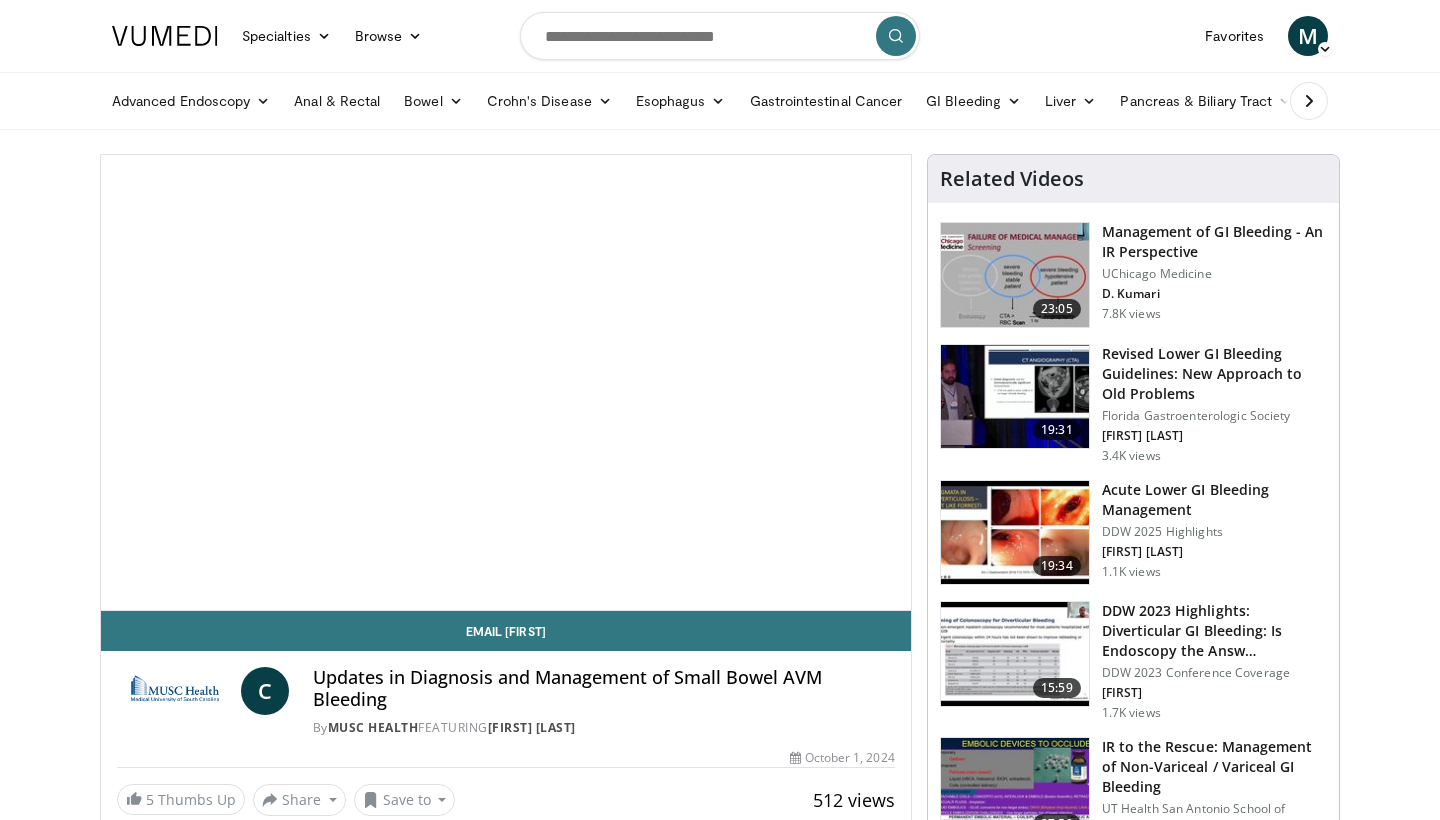 scroll, scrollTop: 0, scrollLeft: 0, axis: both 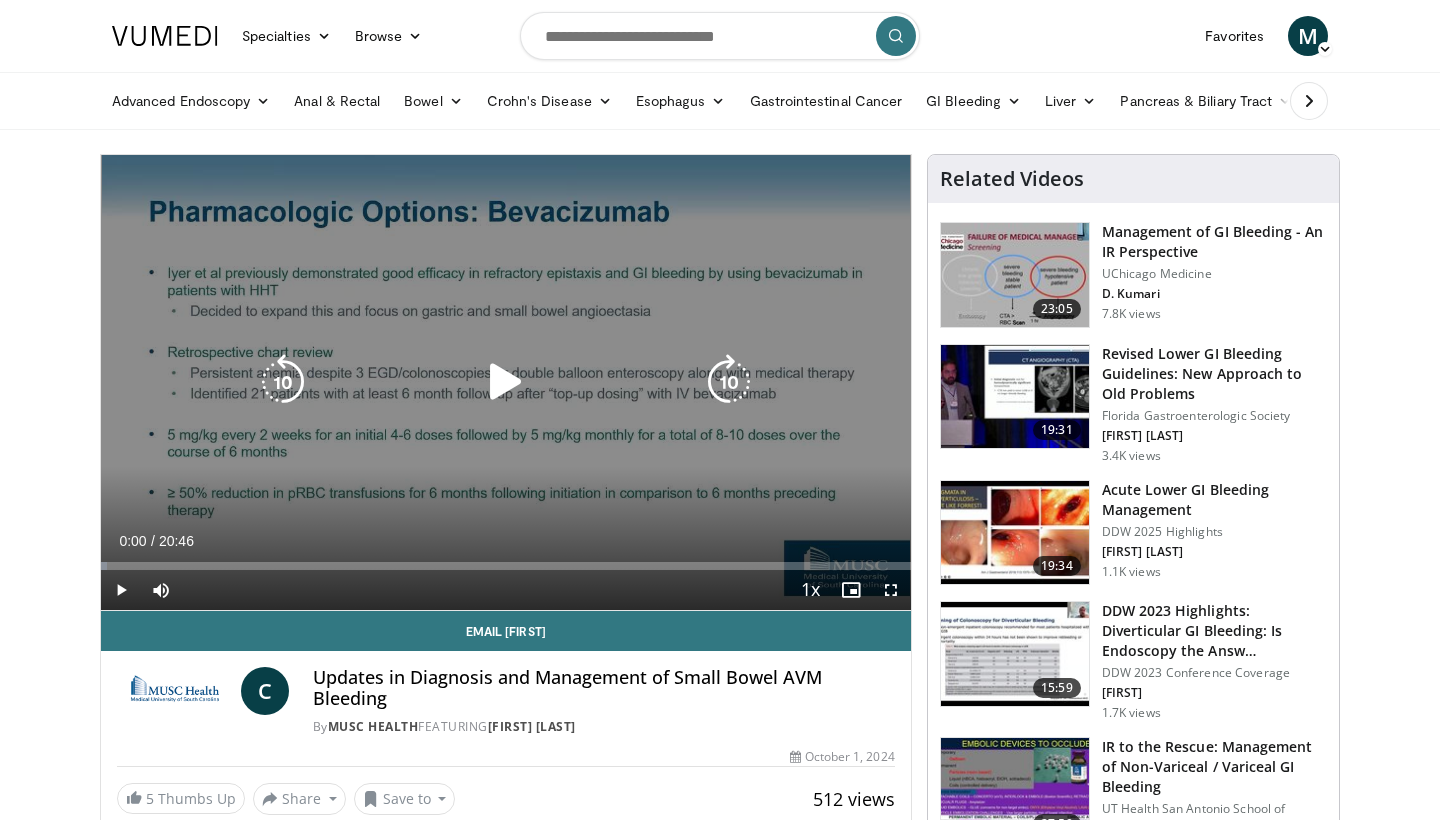 click at bounding box center [506, 382] 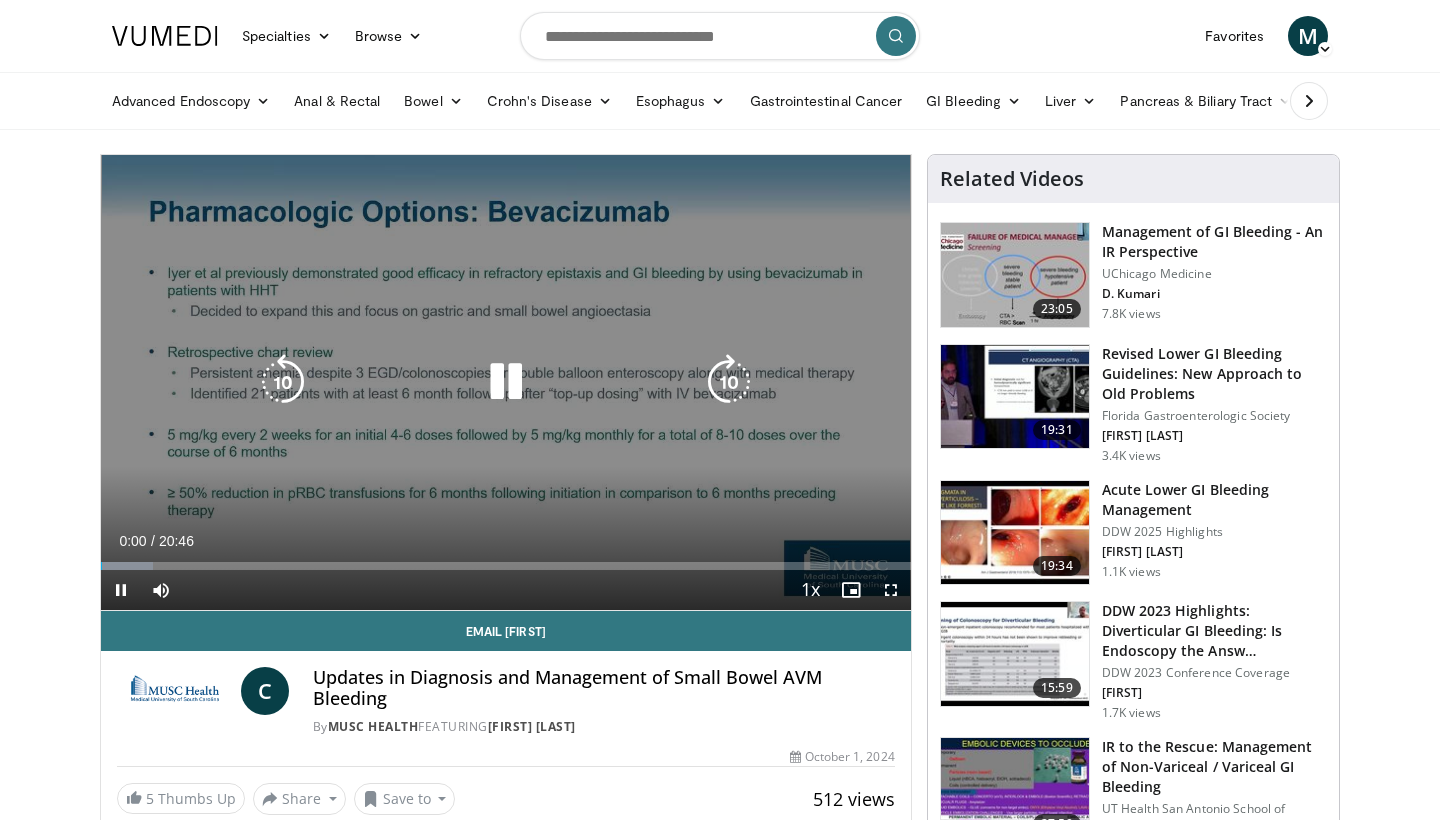 click at bounding box center [506, 382] 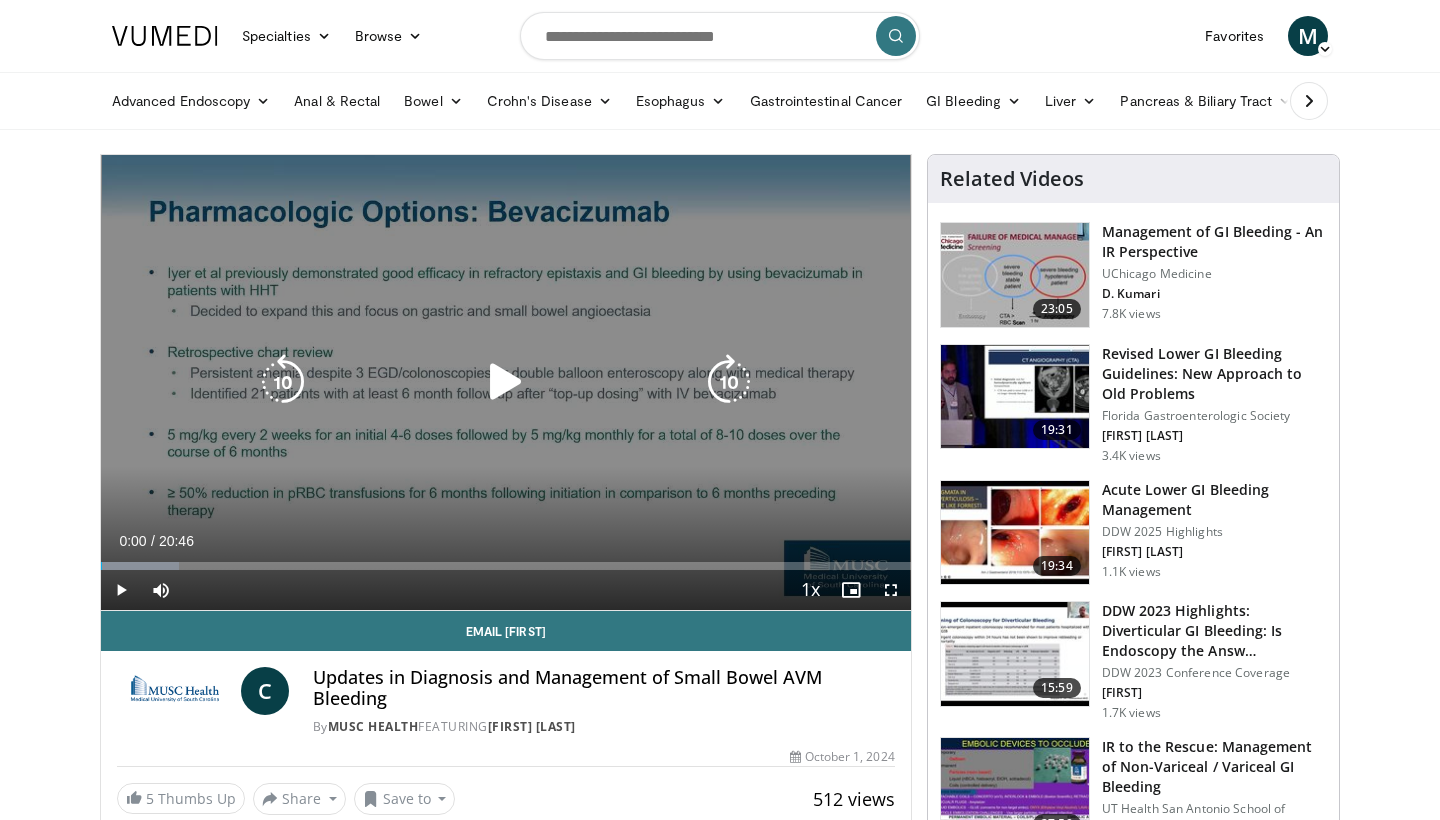 click at bounding box center [506, 382] 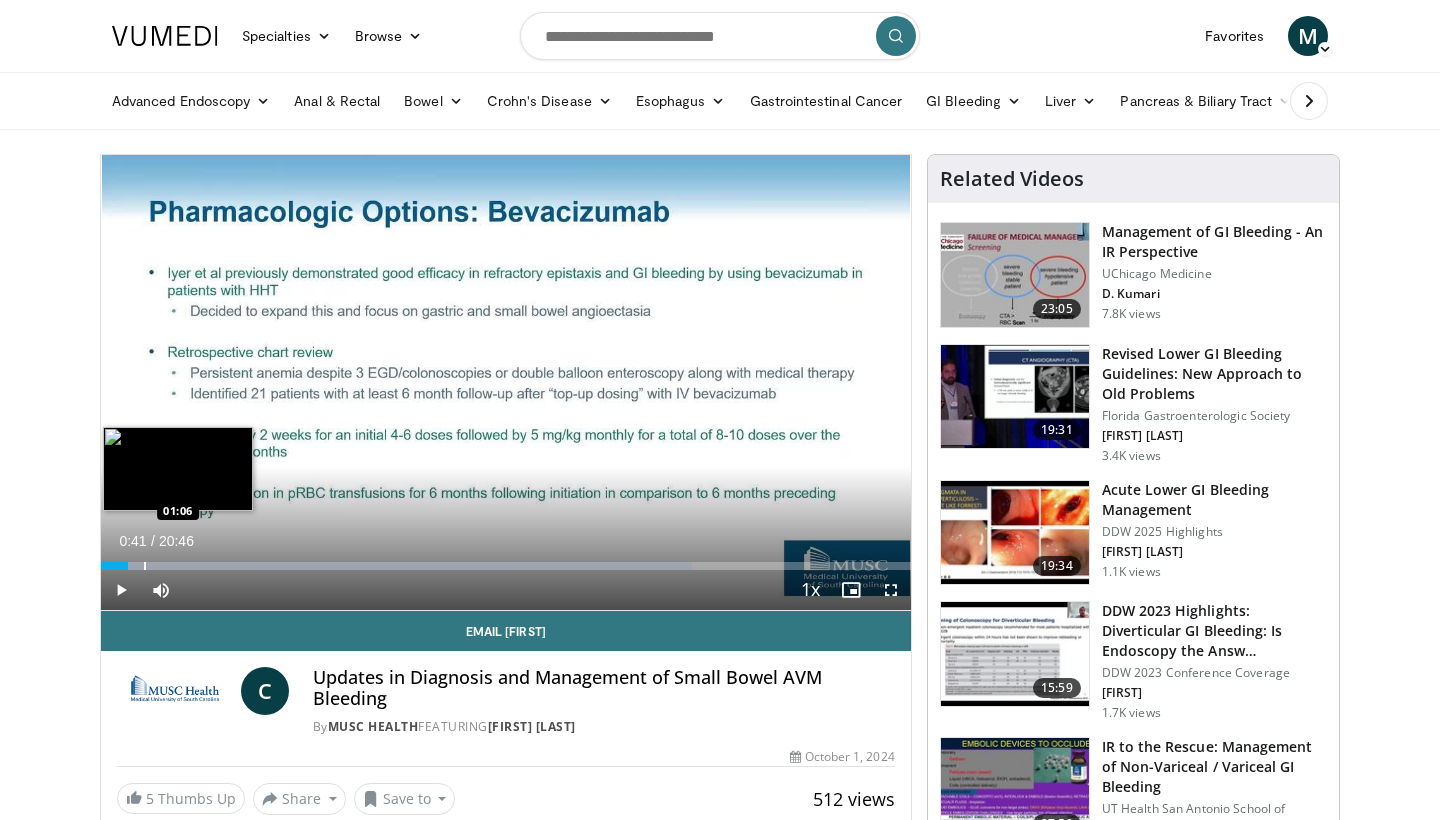 click at bounding box center (145, 566) 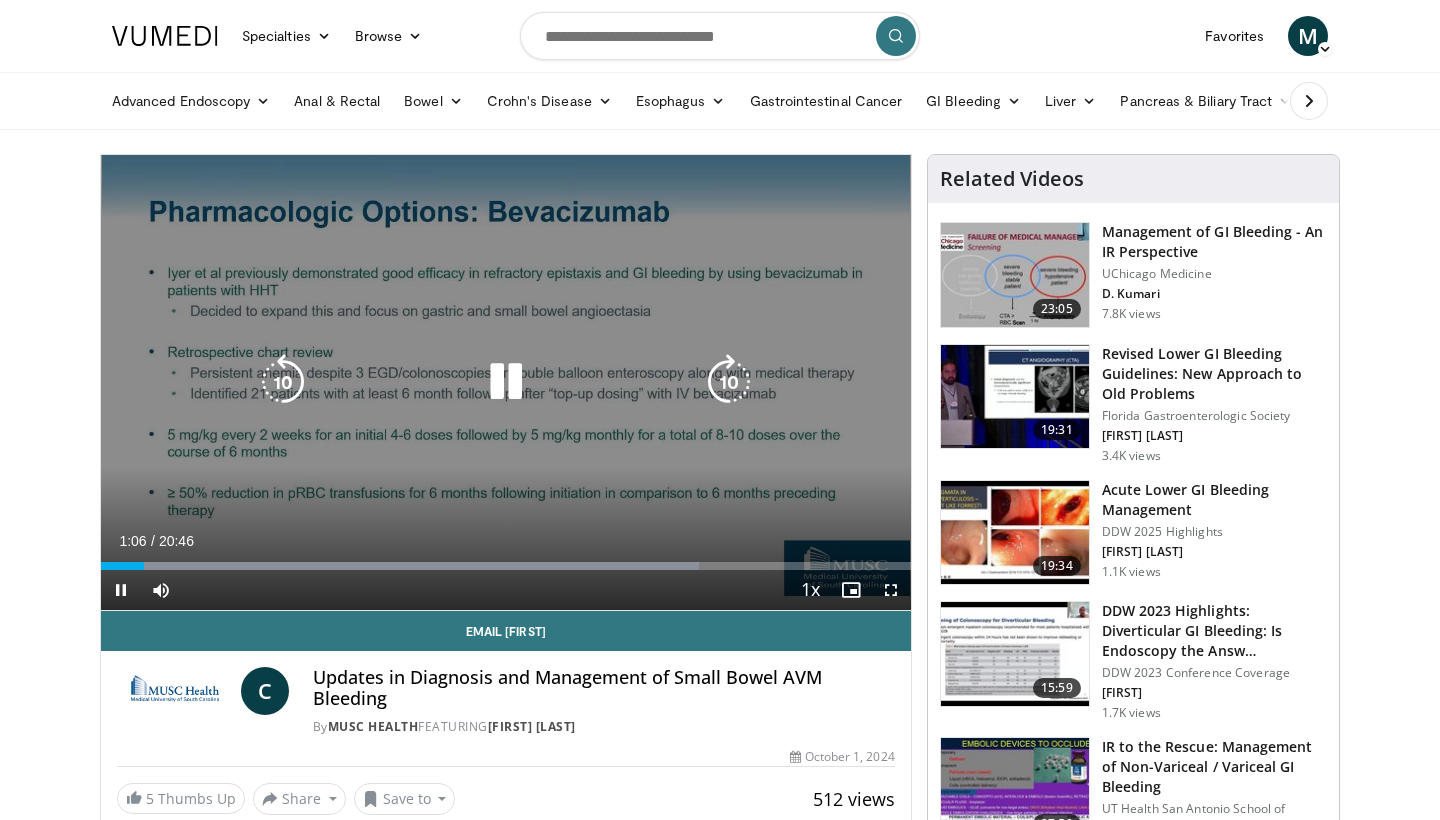 click on "10 seconds
Tap to unmute" at bounding box center [506, 382] 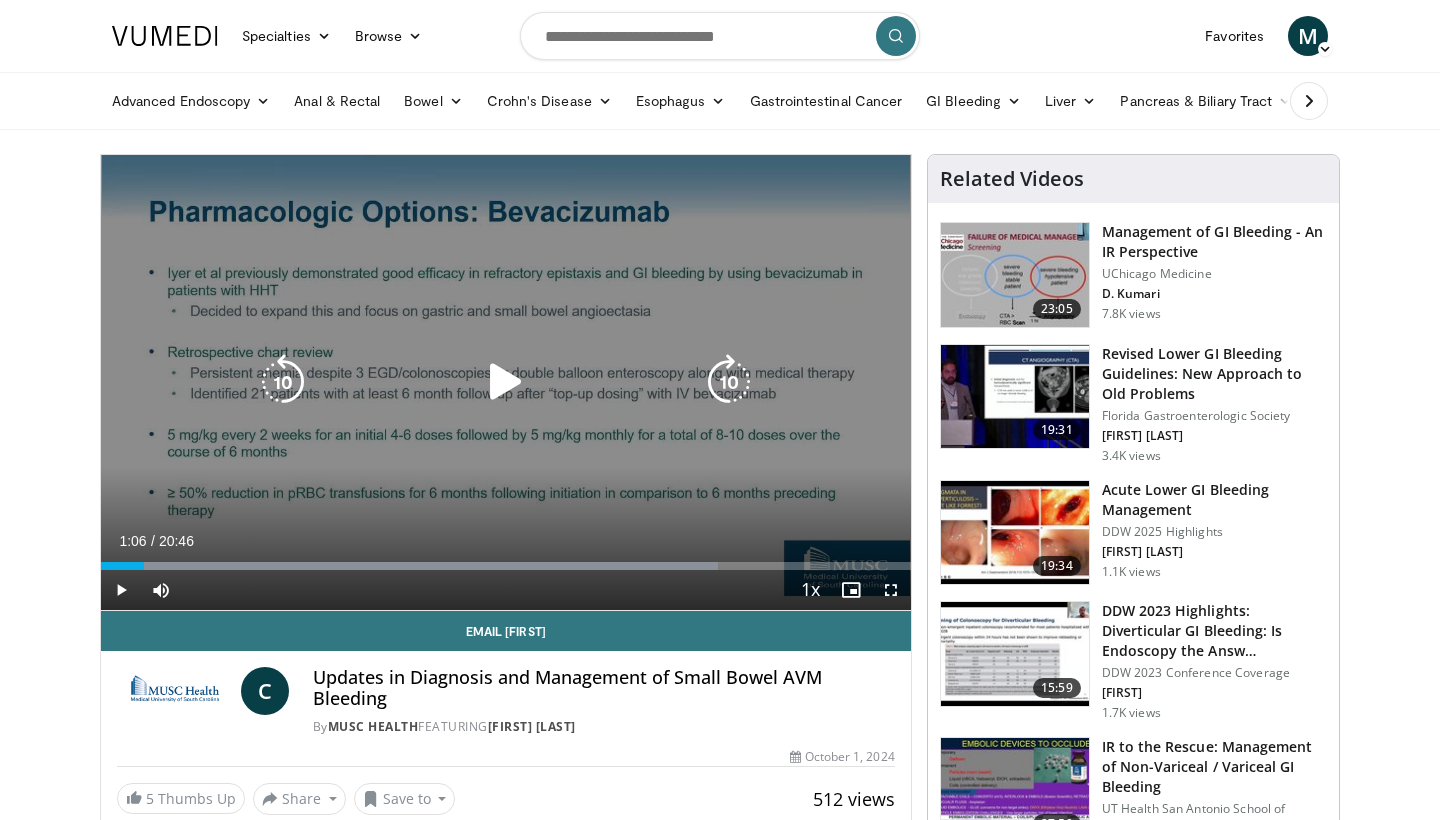 click at bounding box center (506, 382) 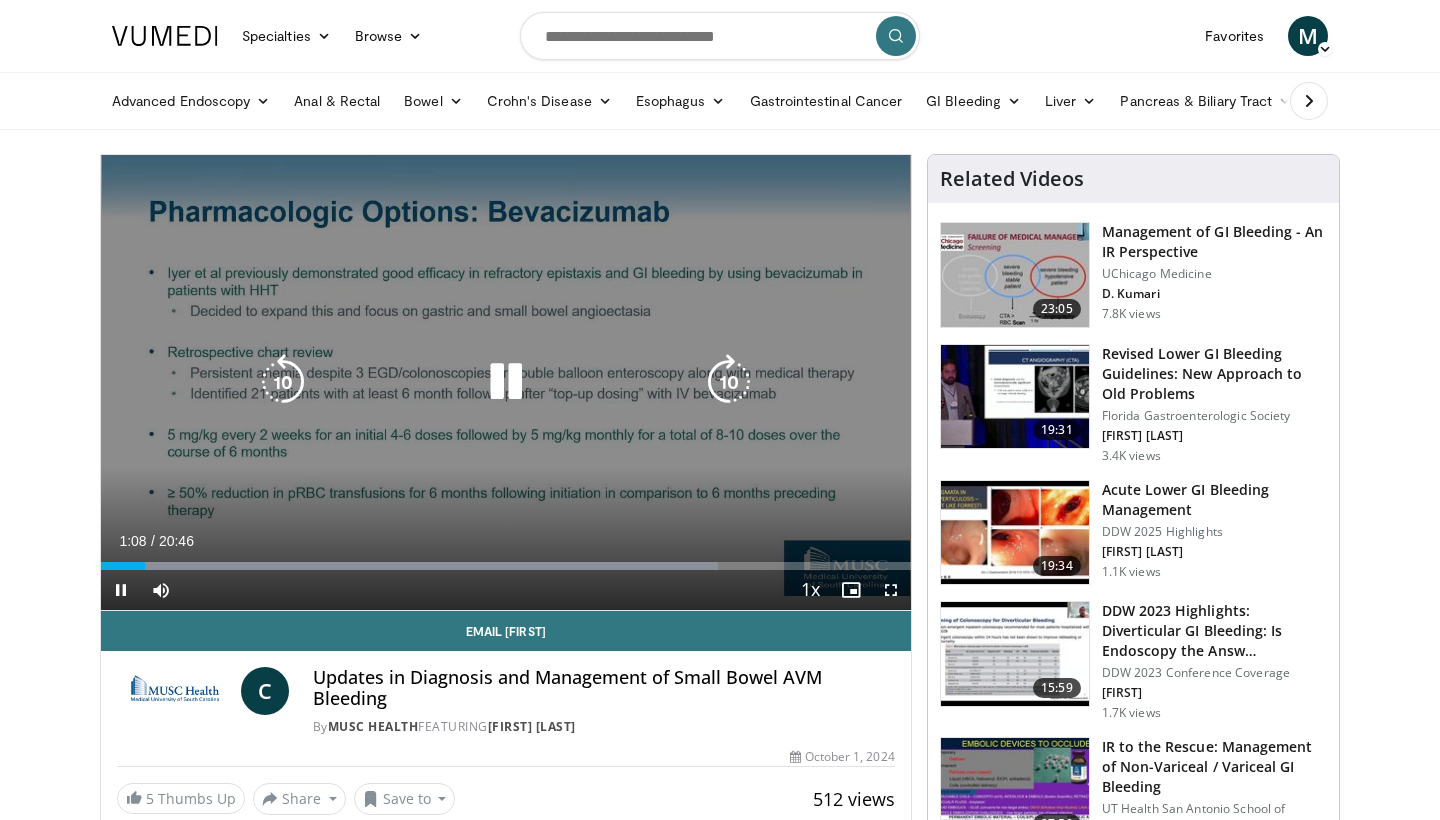 click at bounding box center [506, 382] 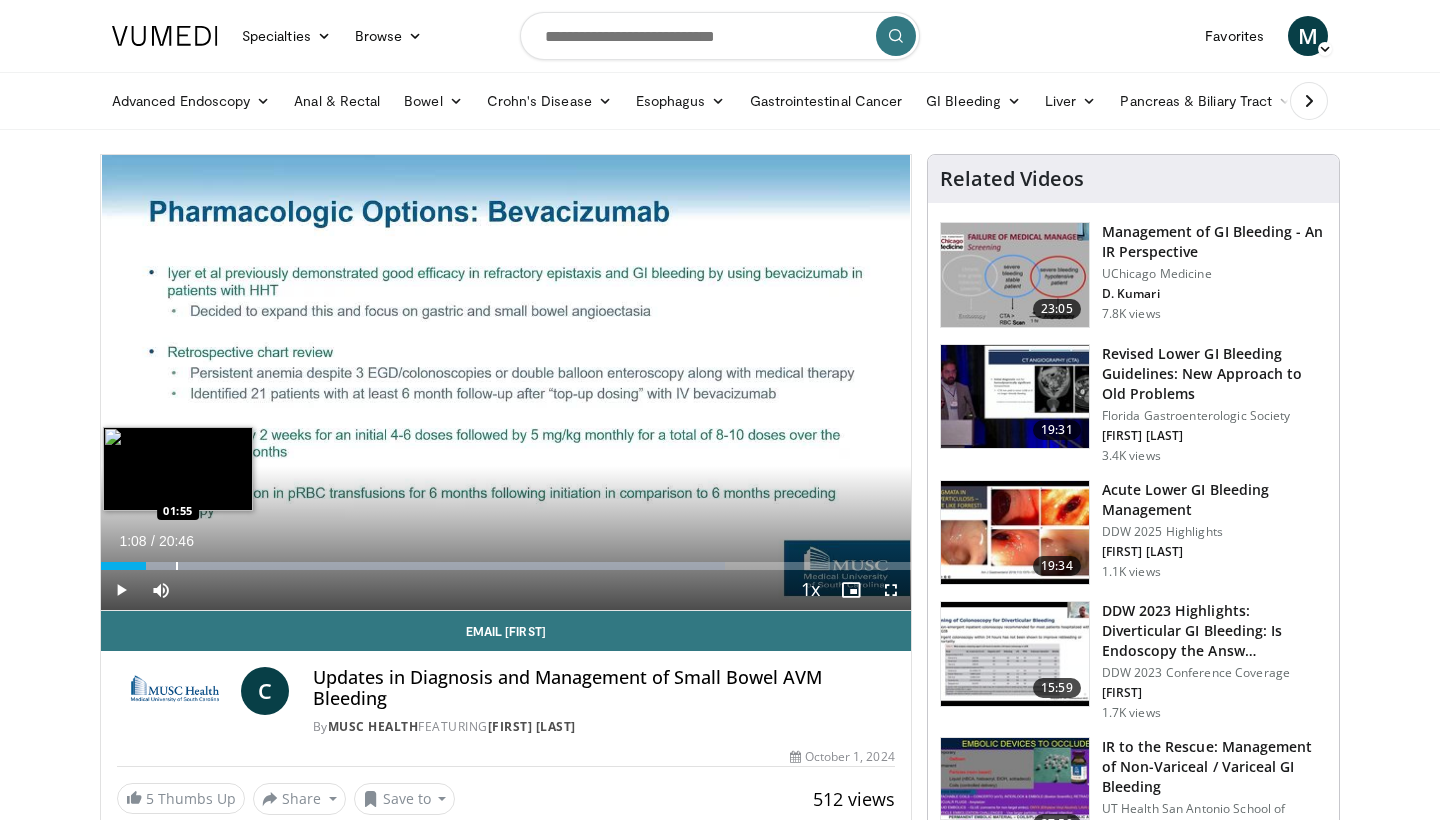 click on "Loaded :  77.04% 01:08 01:55" at bounding box center [506, 560] 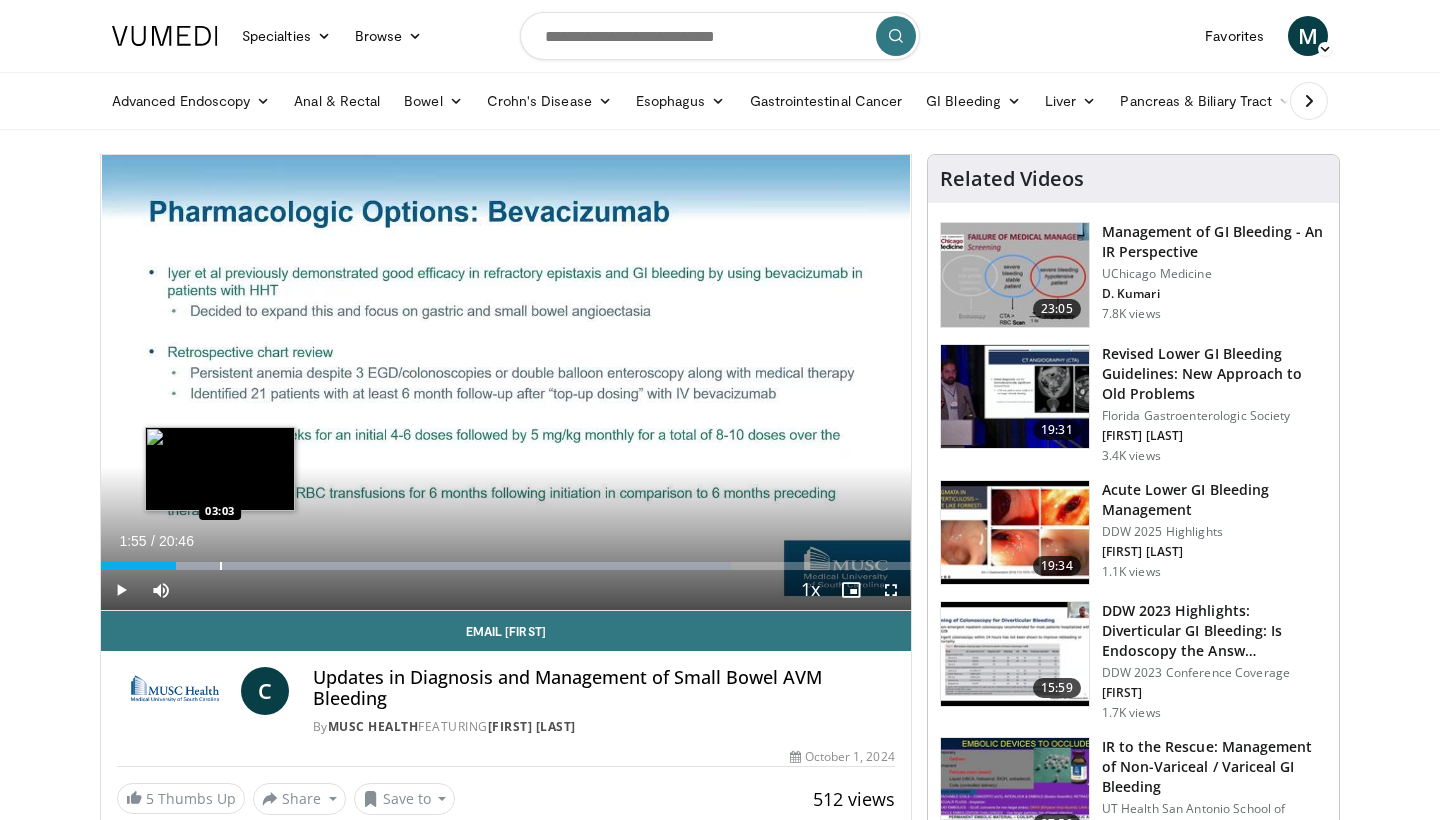 click at bounding box center (221, 566) 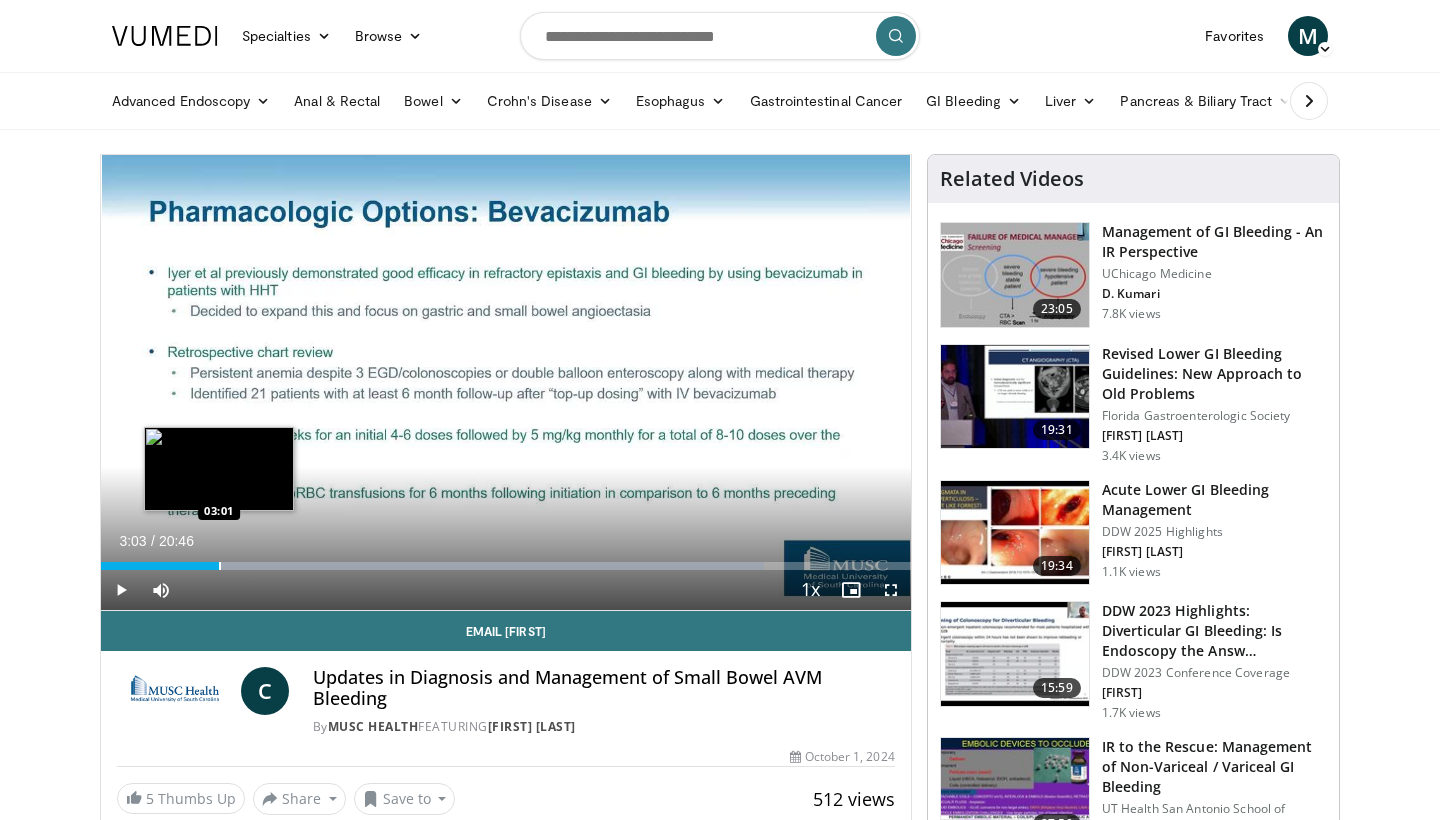 click at bounding box center [220, 566] 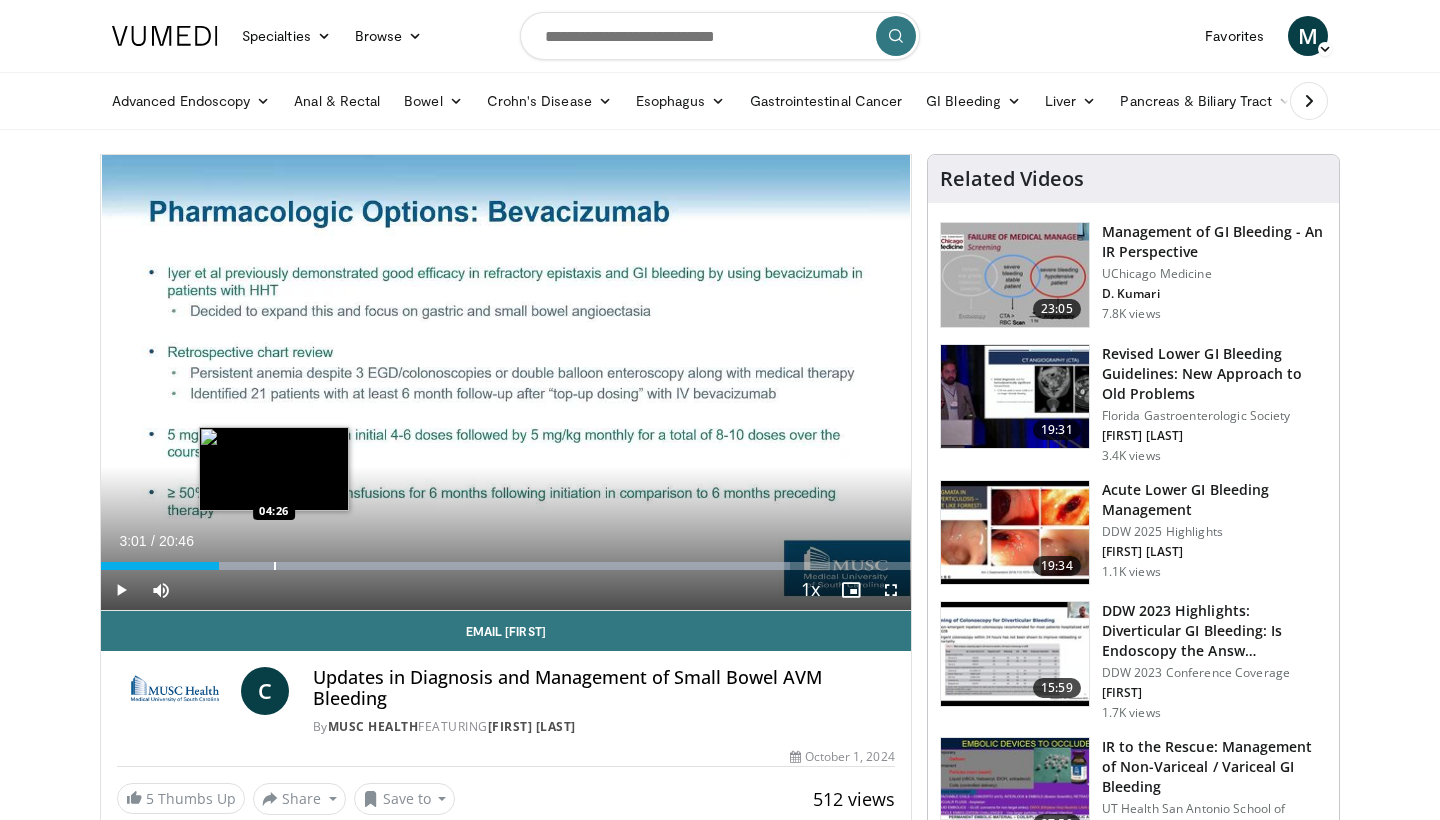 click at bounding box center [275, 566] 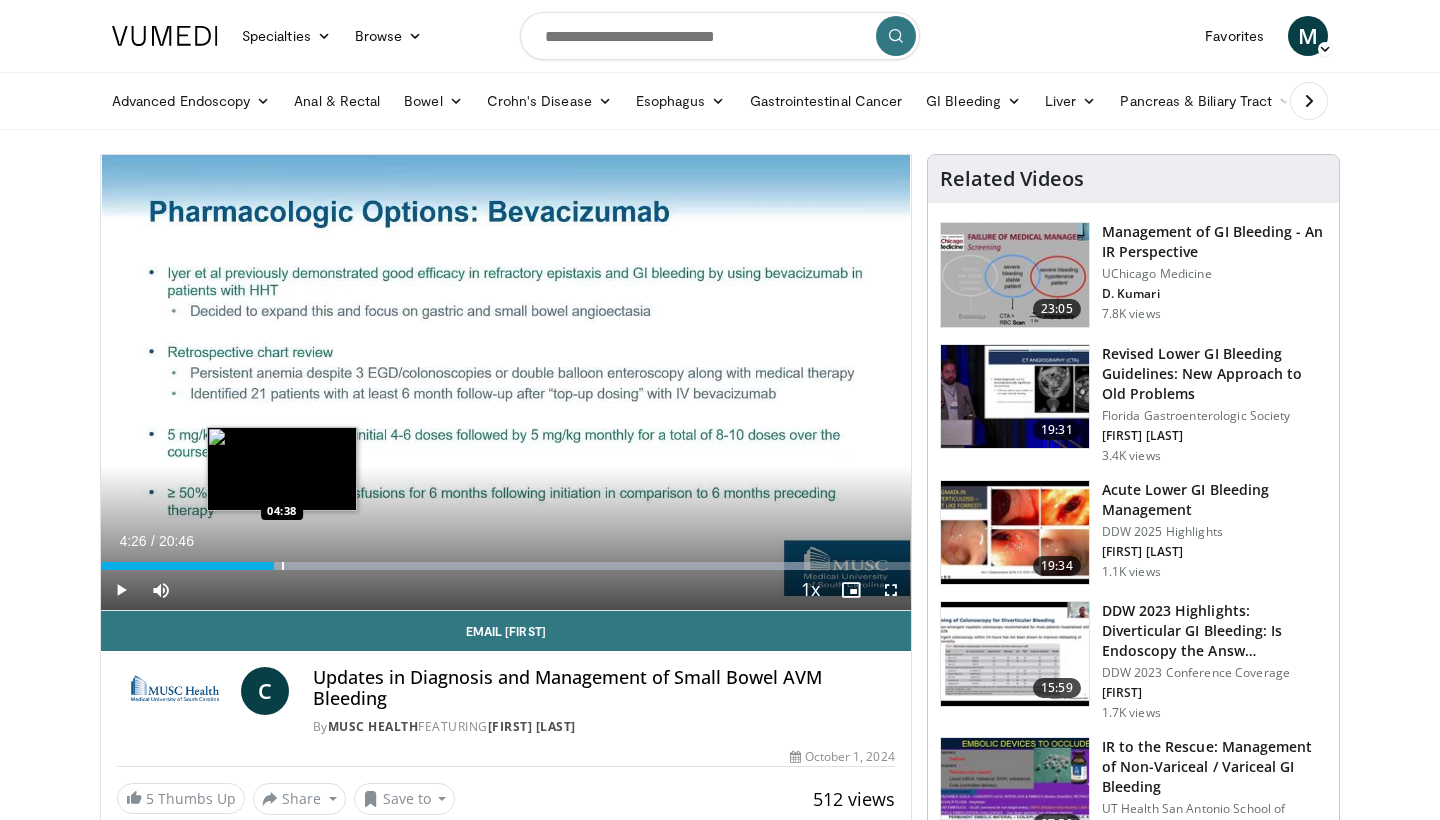 click at bounding box center [283, 566] 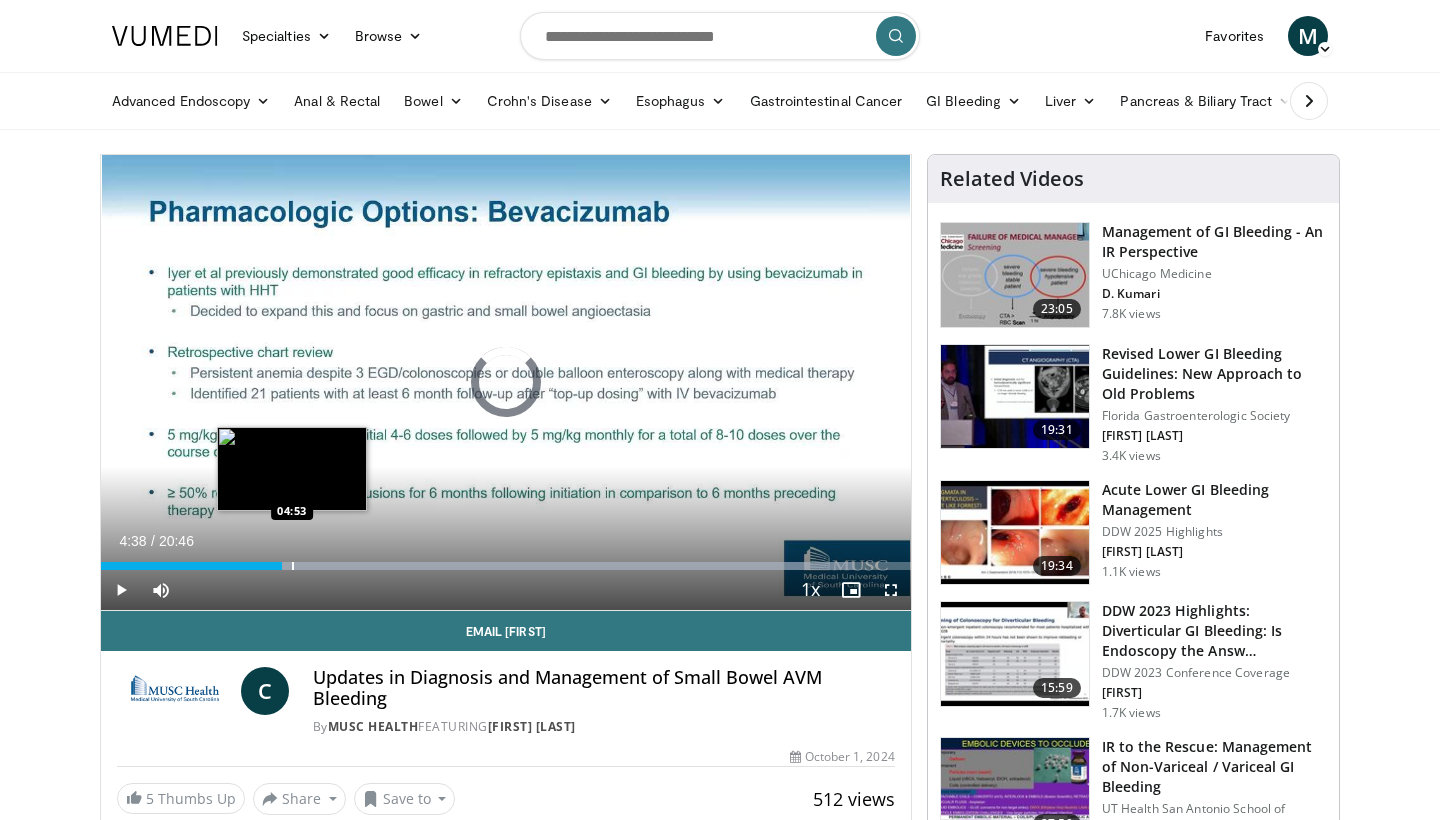 click at bounding box center (293, 566) 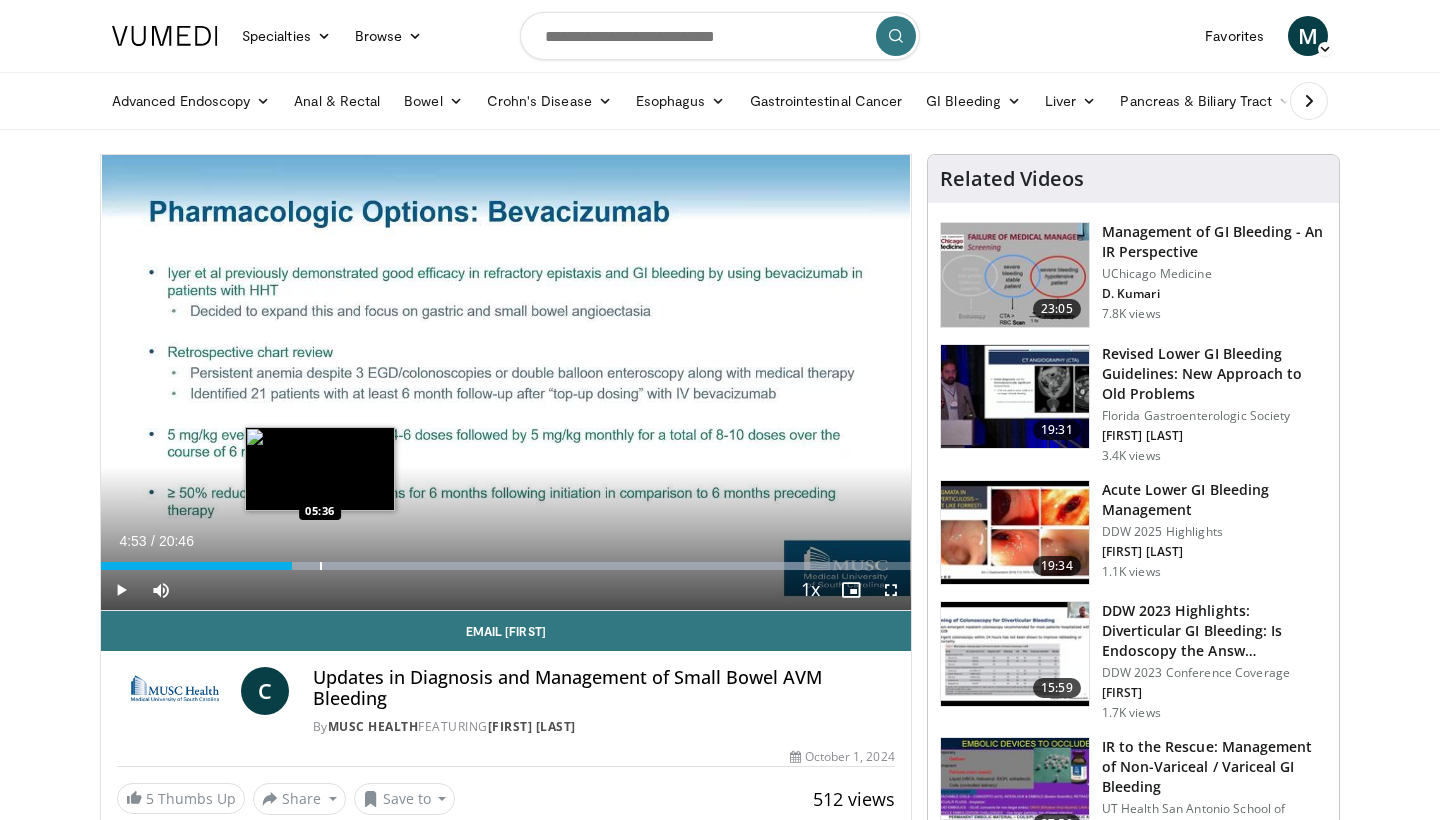 click at bounding box center (321, 566) 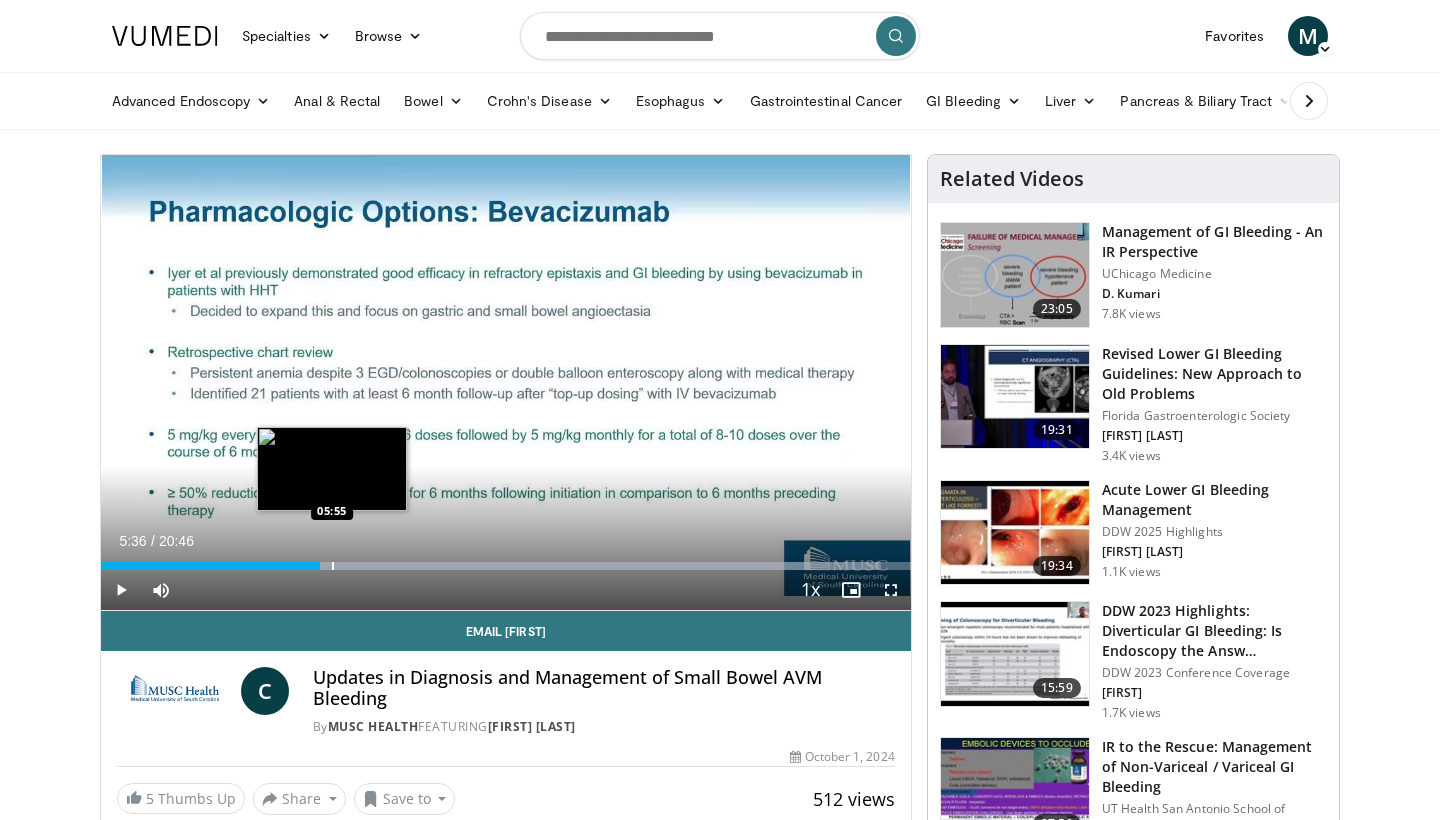 click at bounding box center [333, 566] 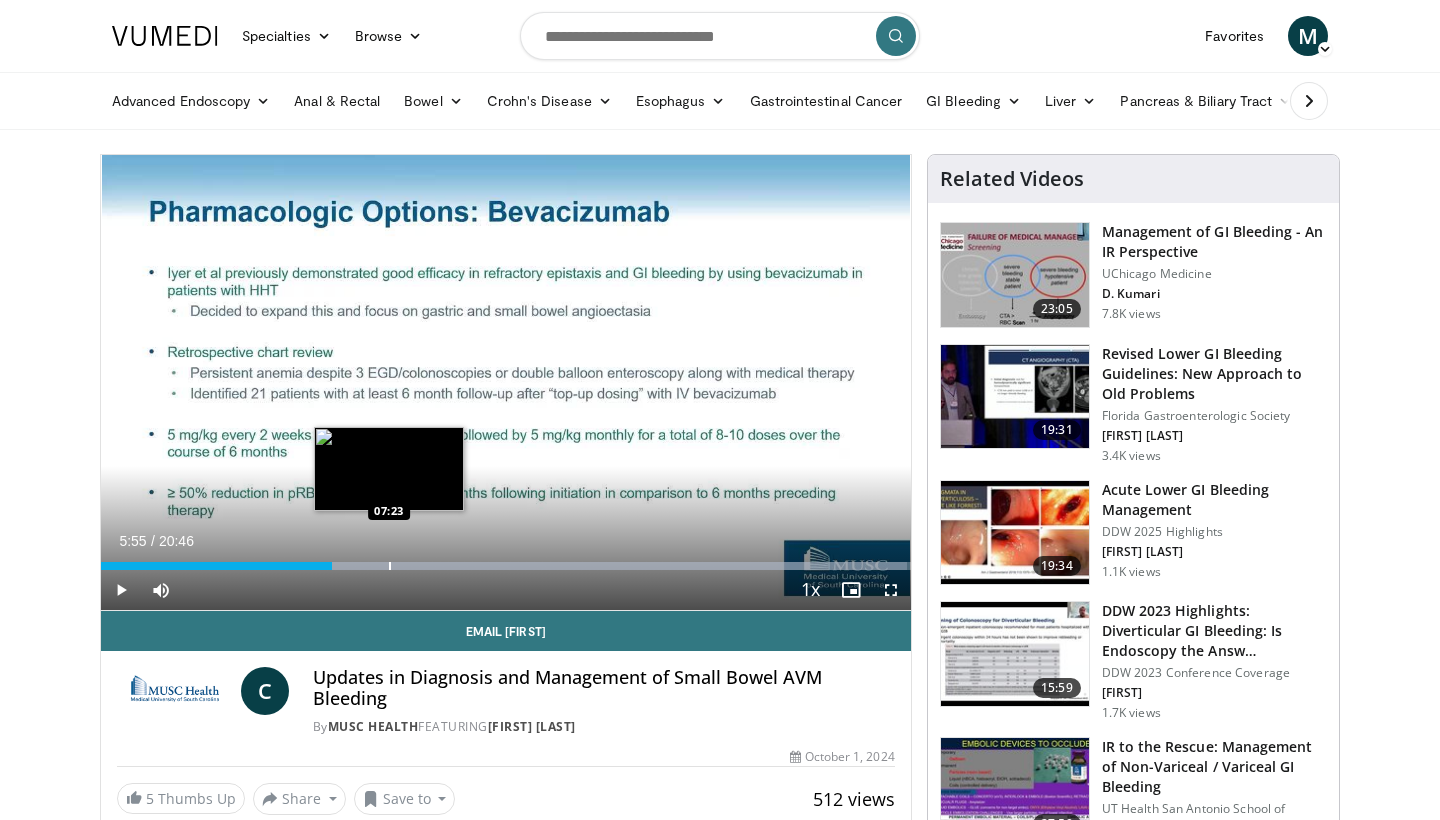 click at bounding box center [390, 566] 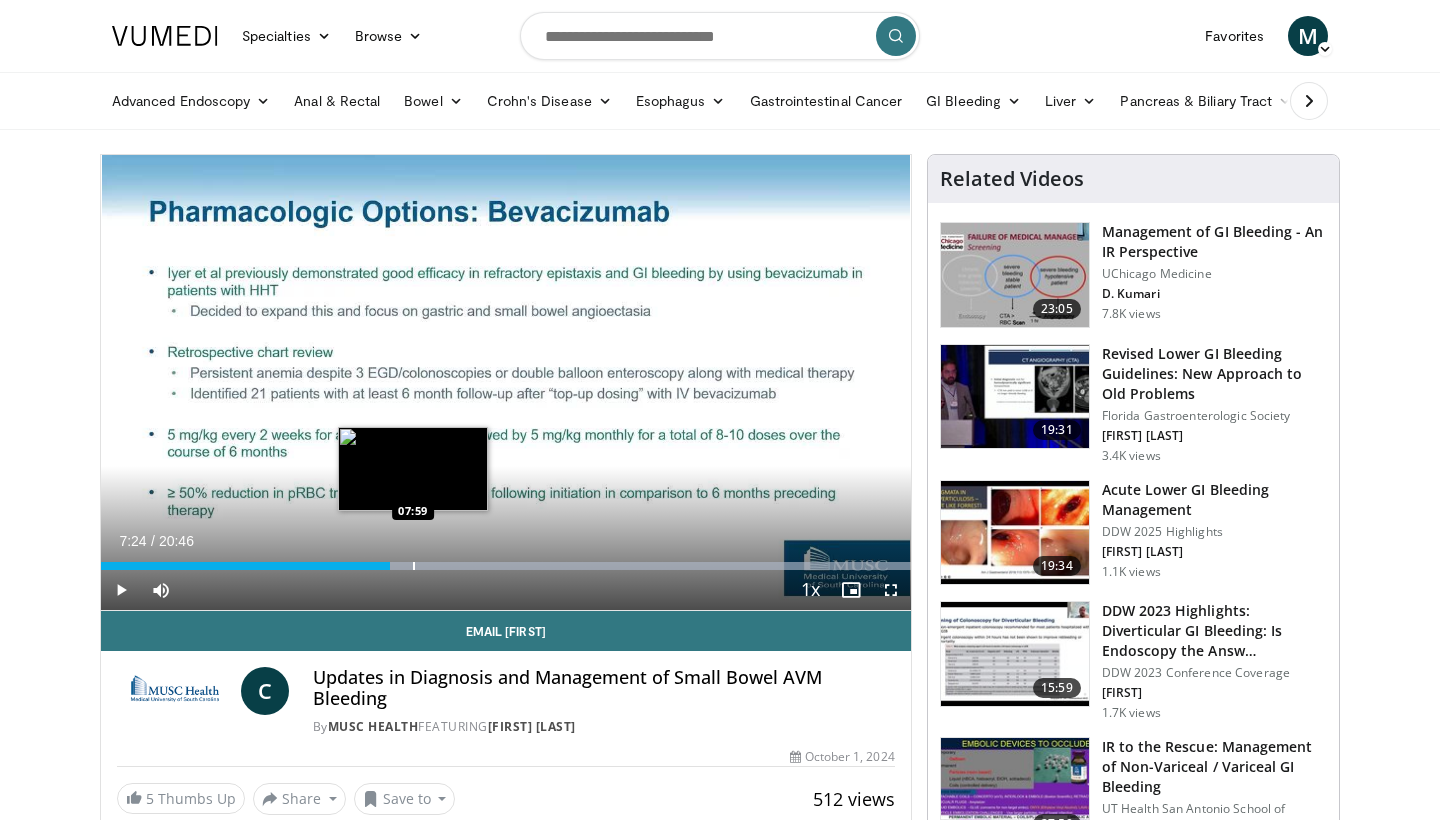 click at bounding box center [414, 566] 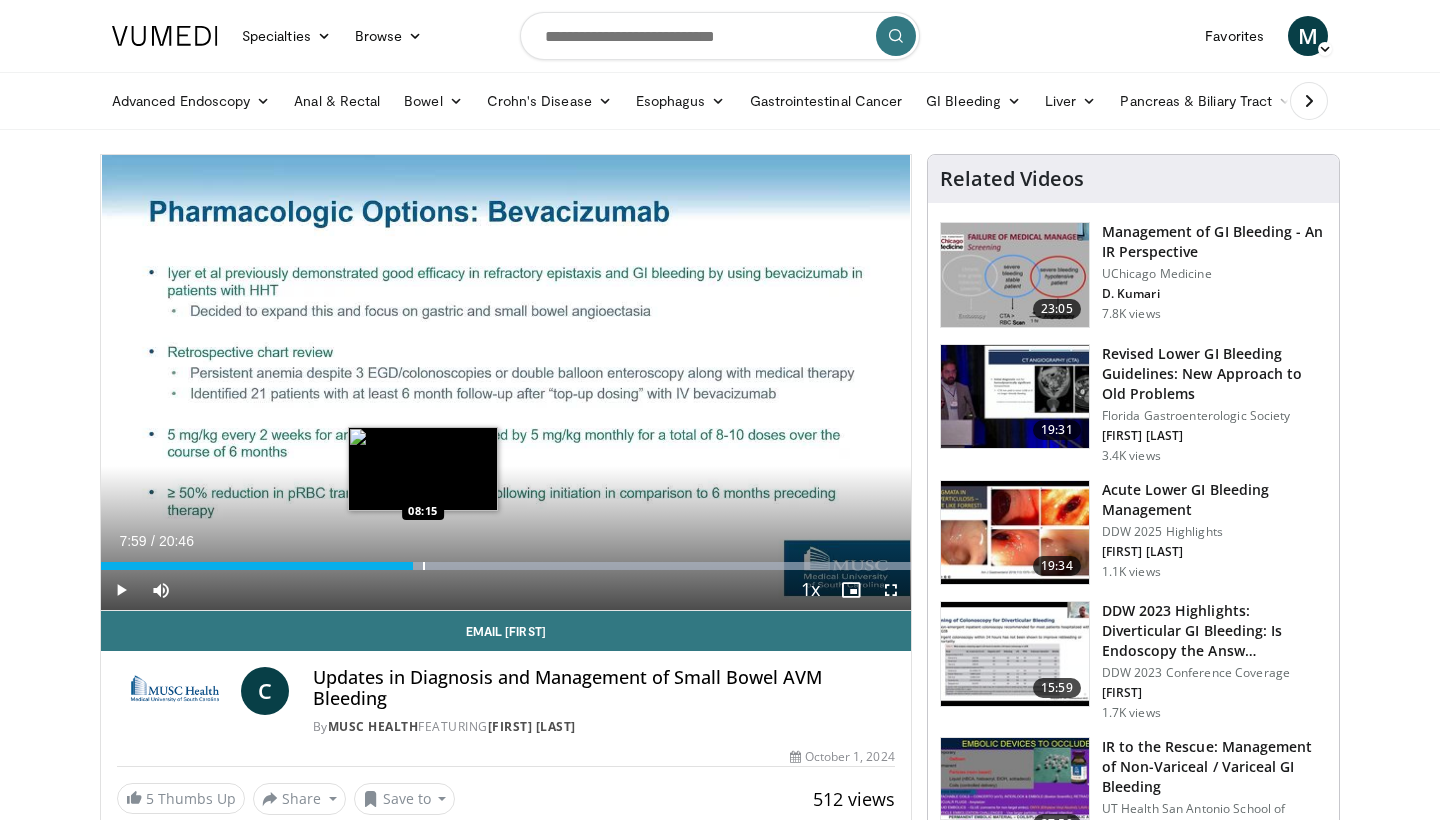 click at bounding box center [424, 566] 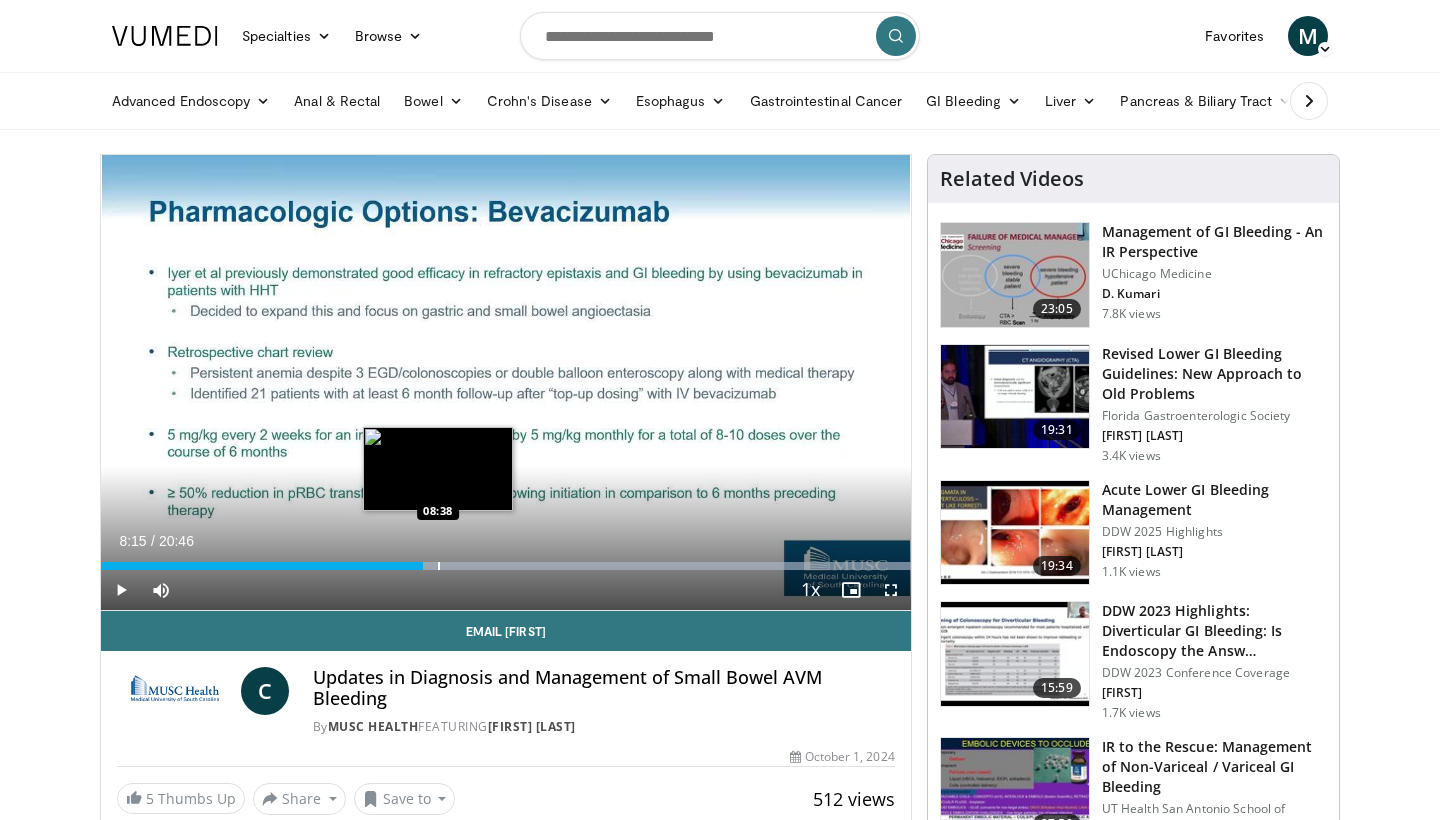 click at bounding box center (439, 566) 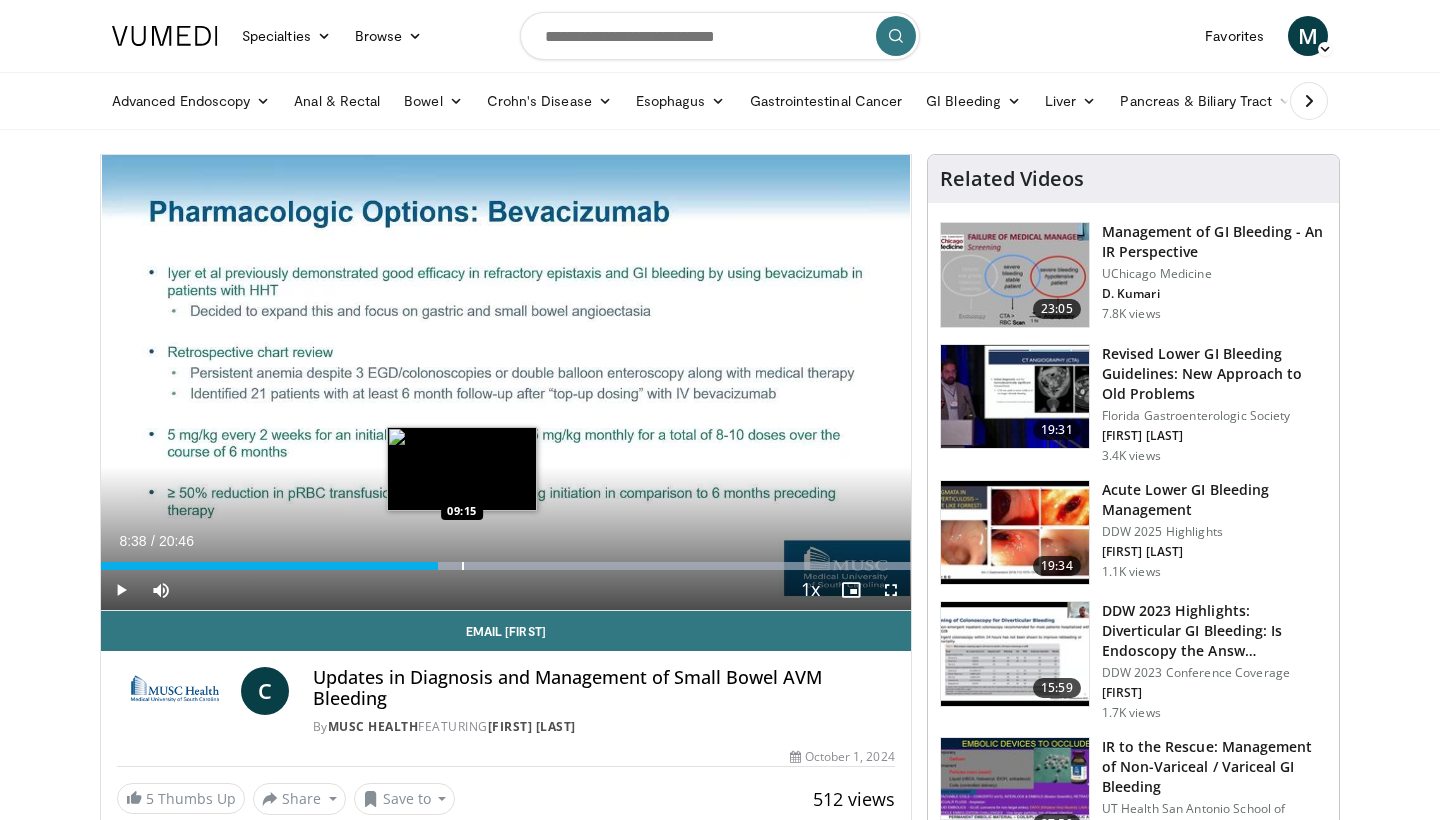 click at bounding box center [463, 566] 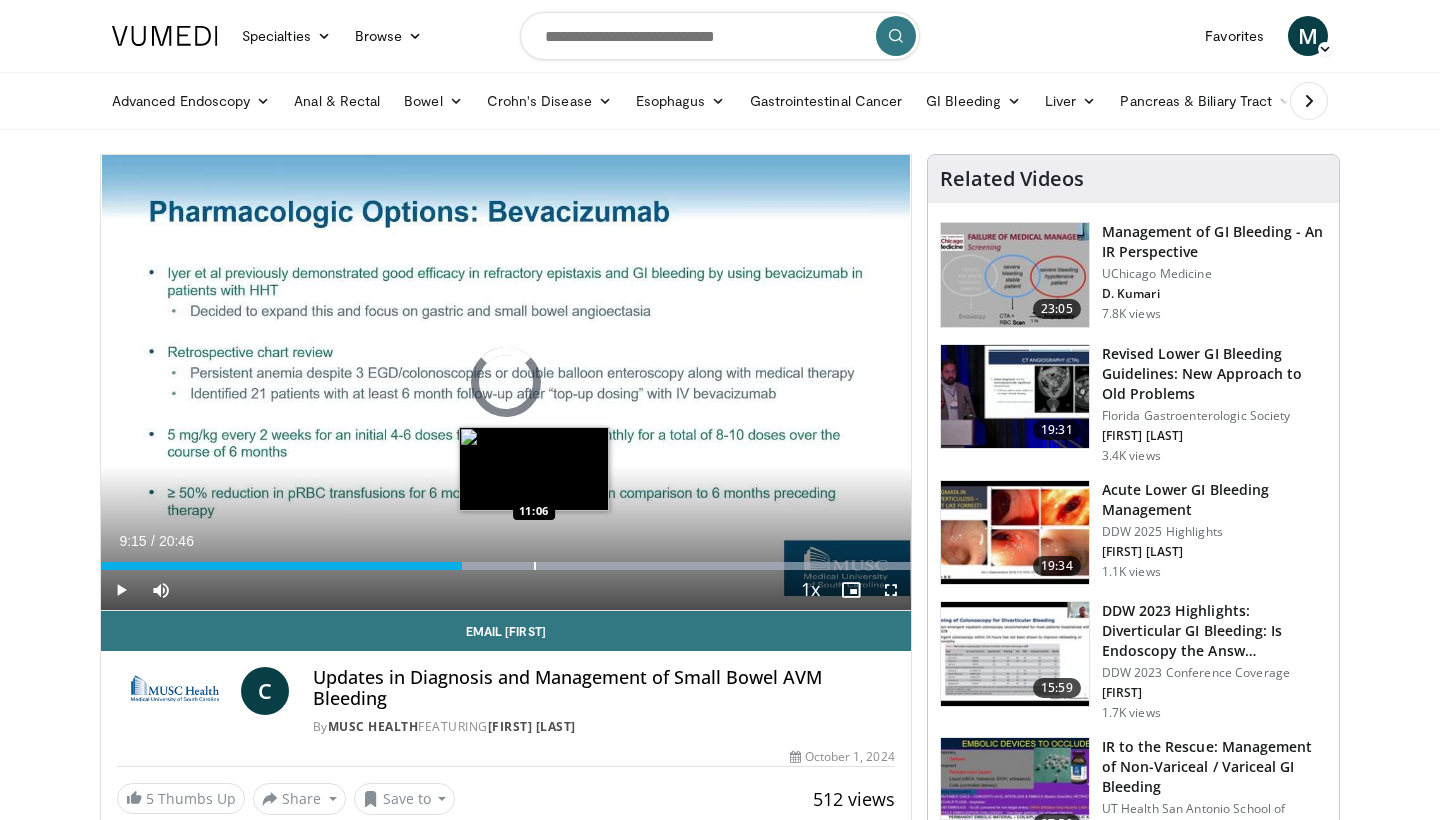 click at bounding box center (535, 566) 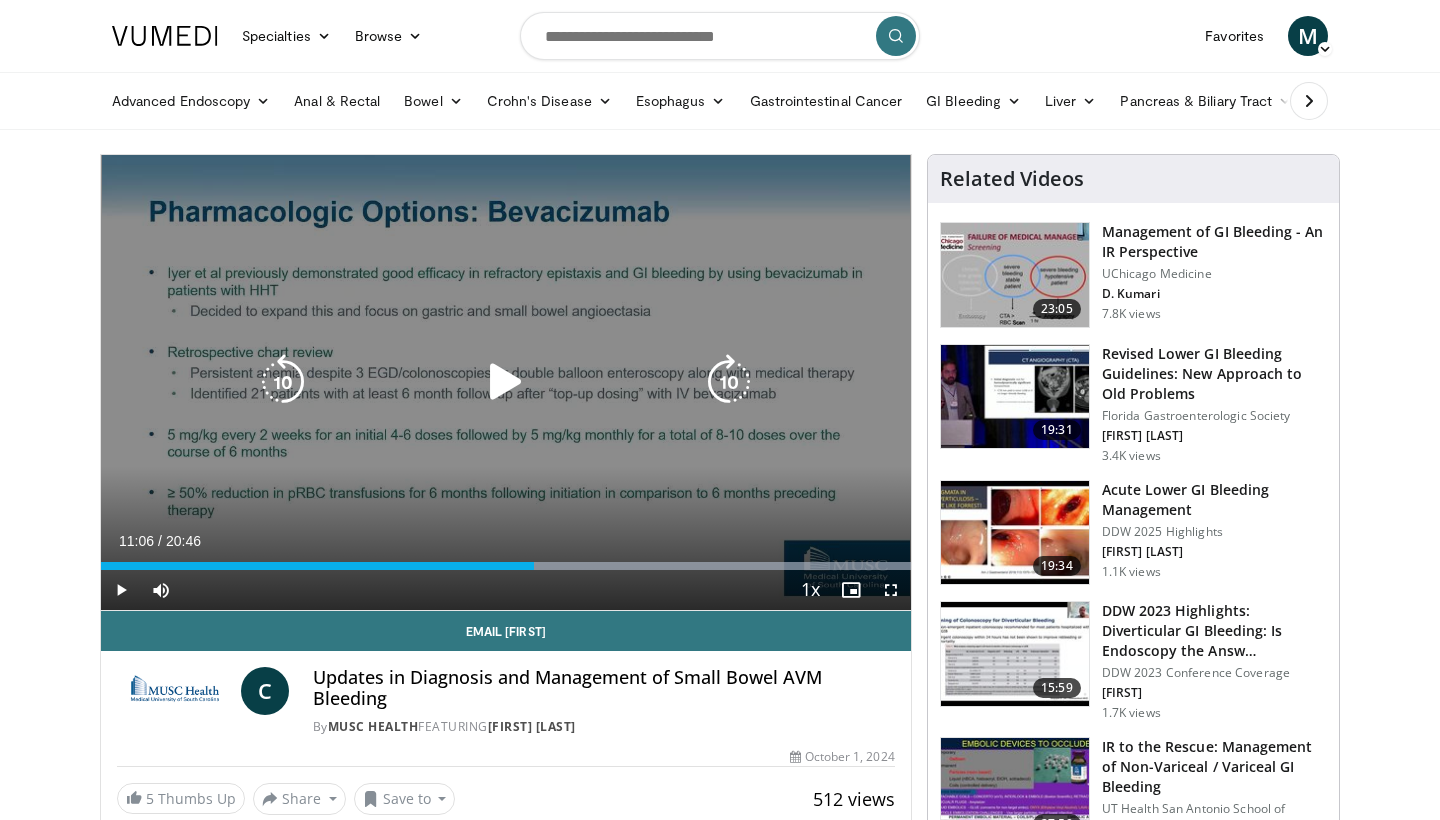 click at bounding box center [506, 382] 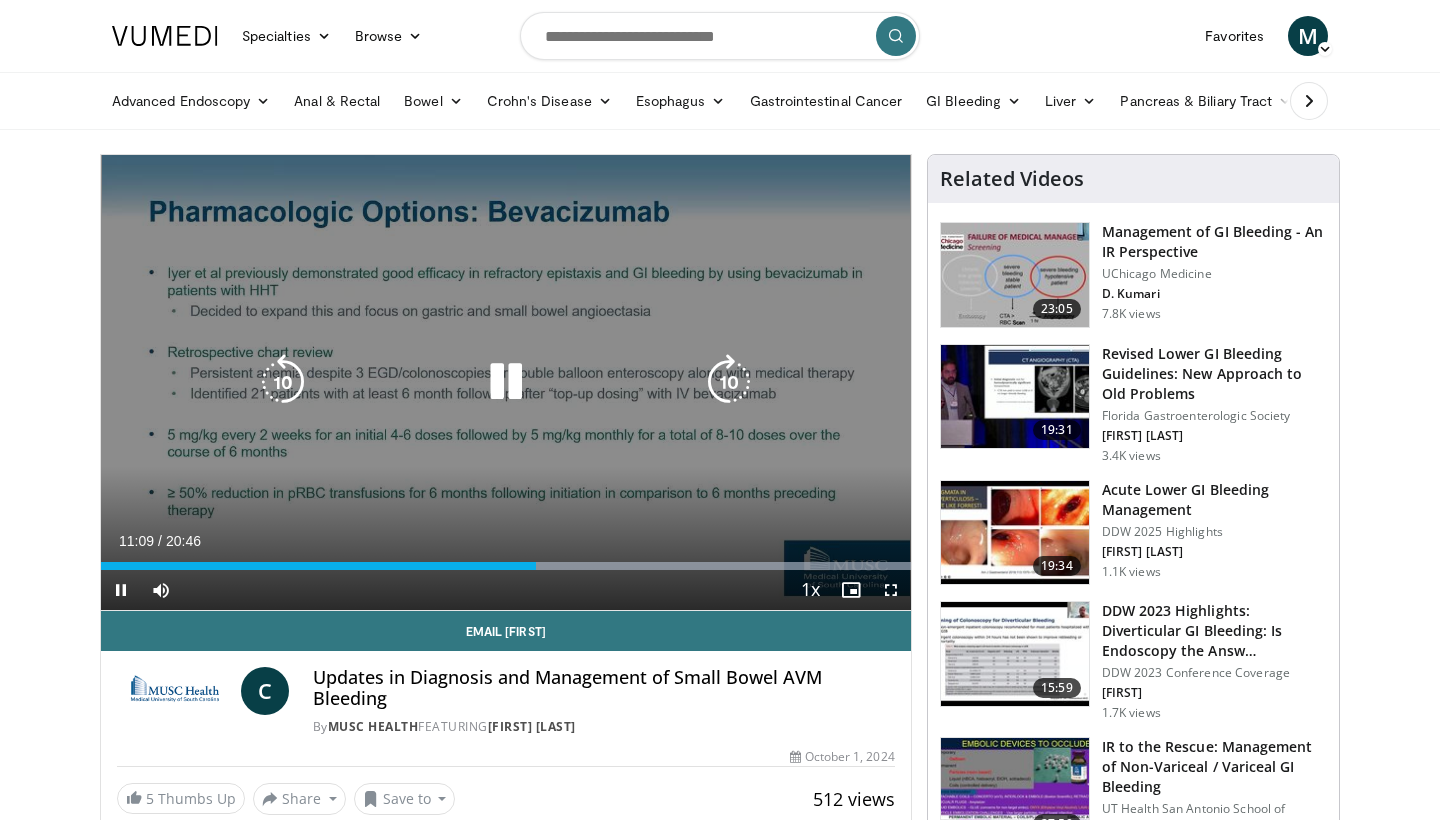 click at bounding box center [506, 382] 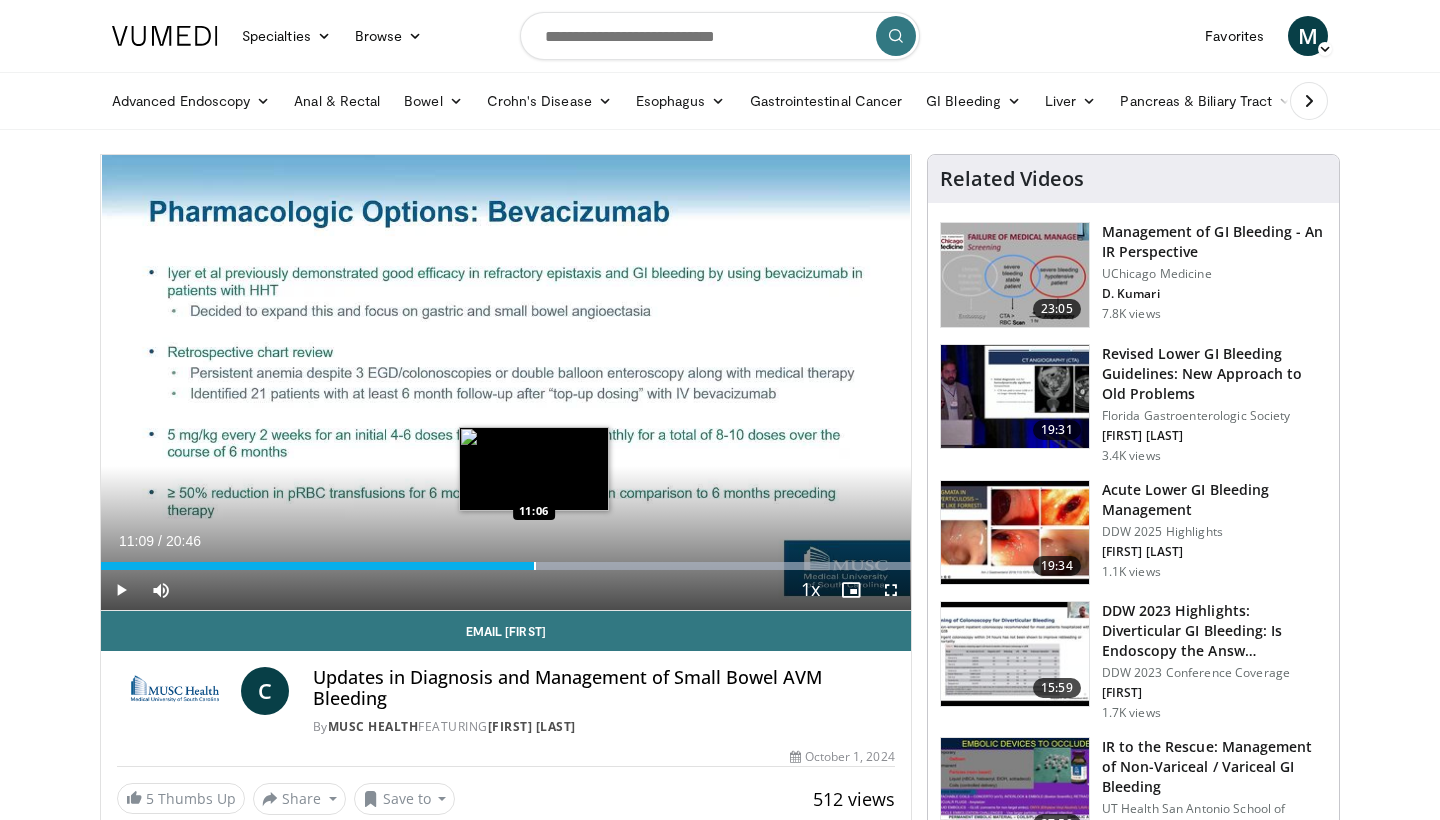 click on "11:09" at bounding box center [318, 566] 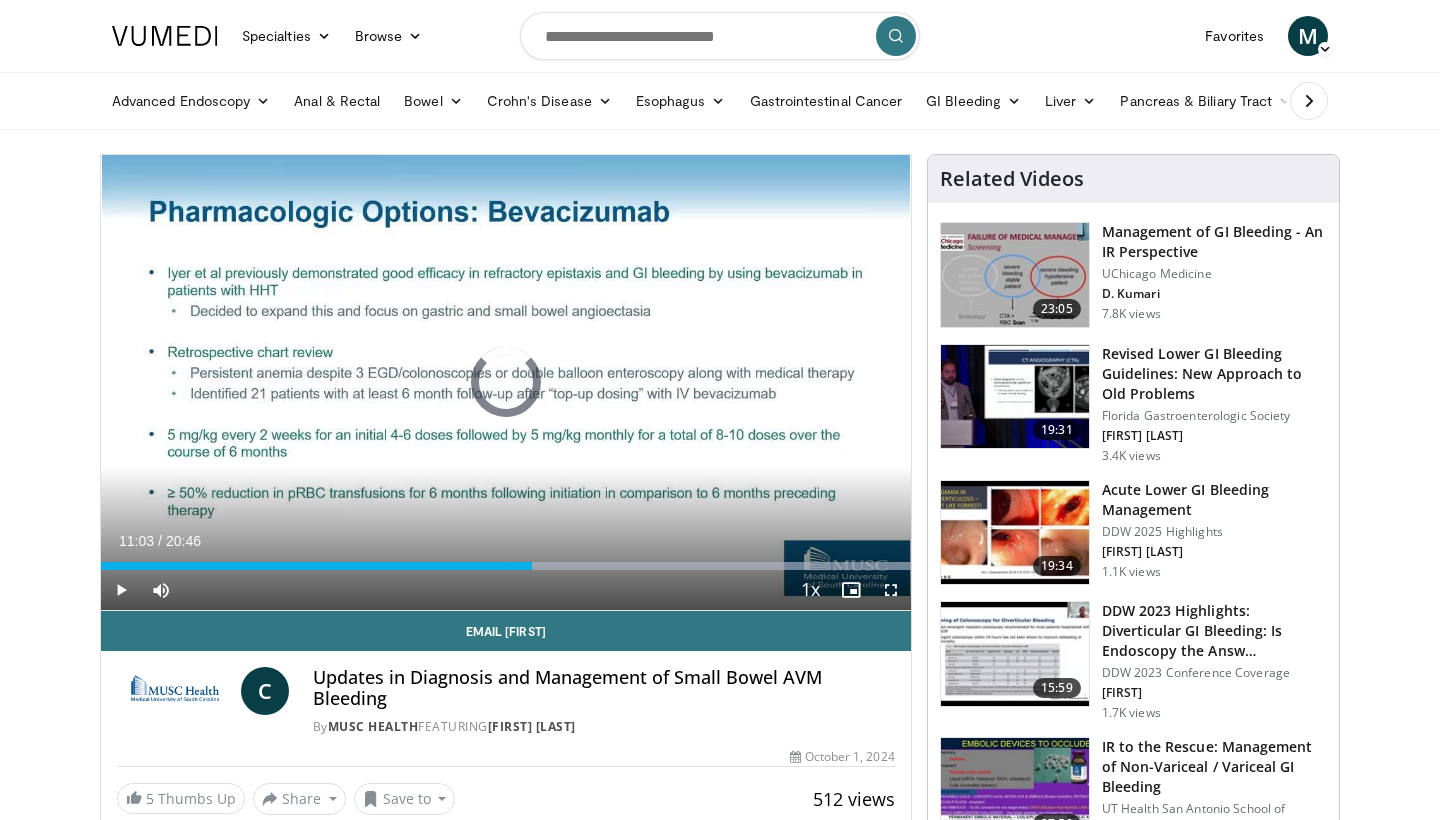 click at bounding box center (535, 566) 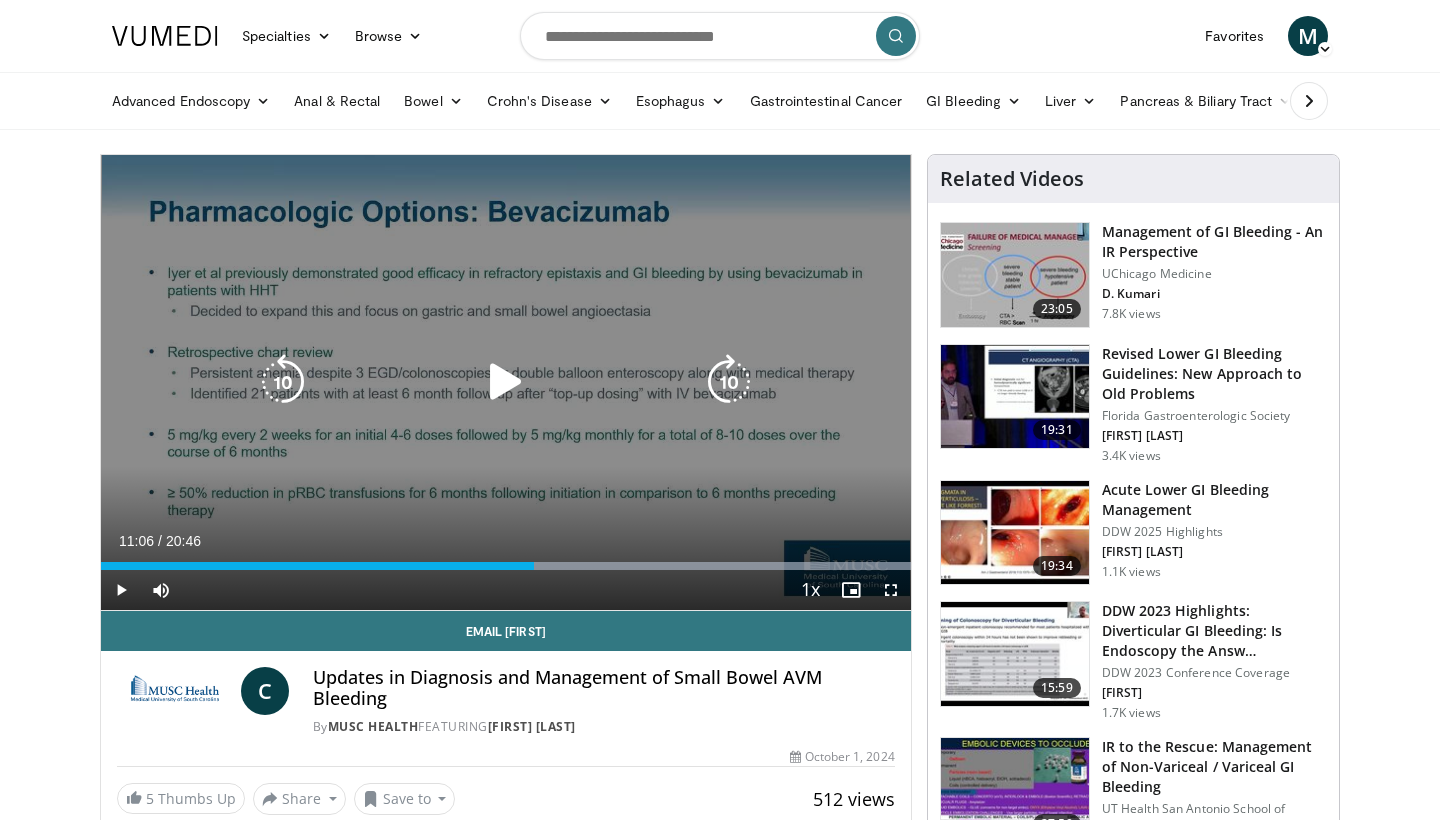 click at bounding box center (506, 382) 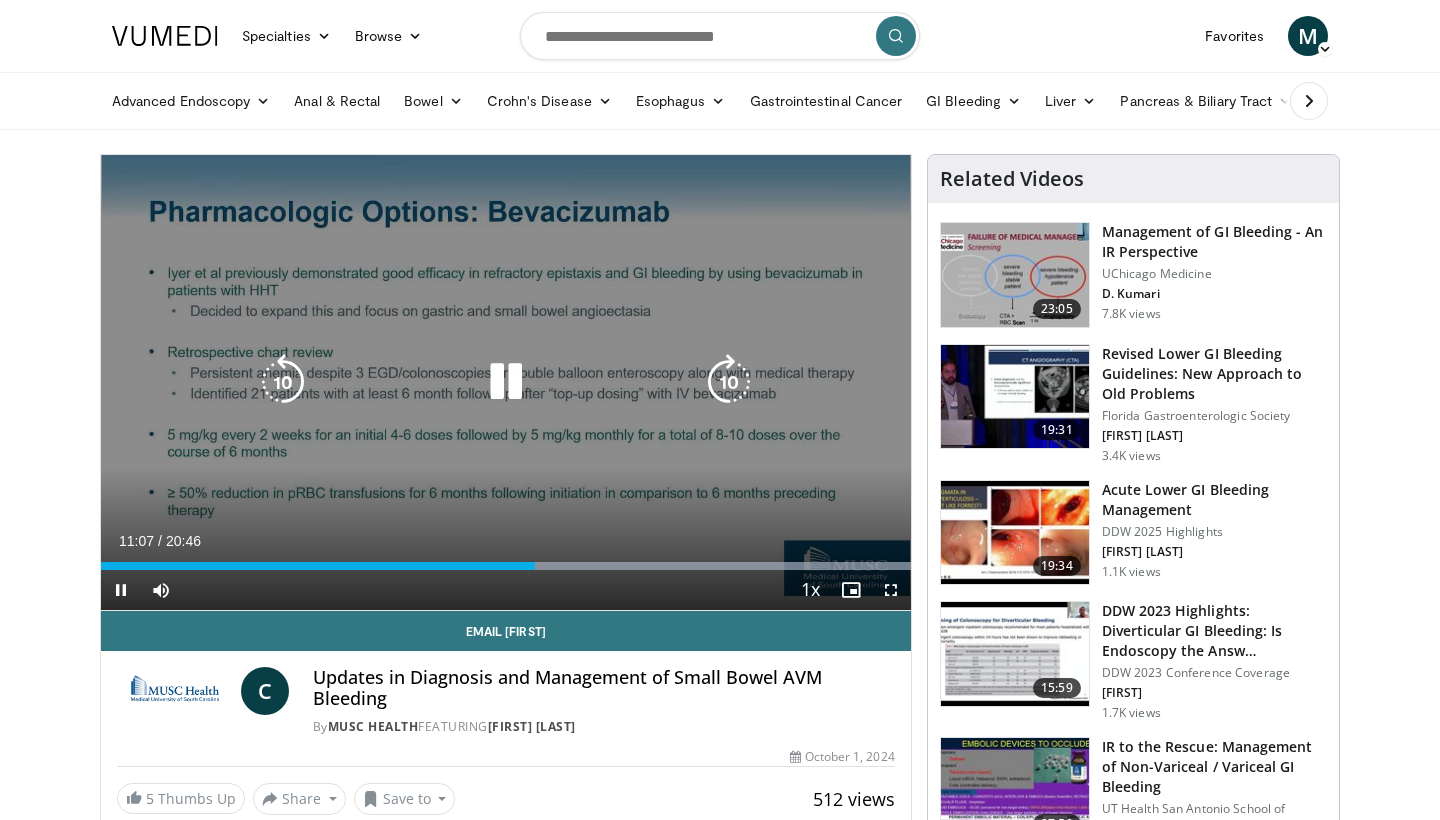 click at bounding box center (506, 382) 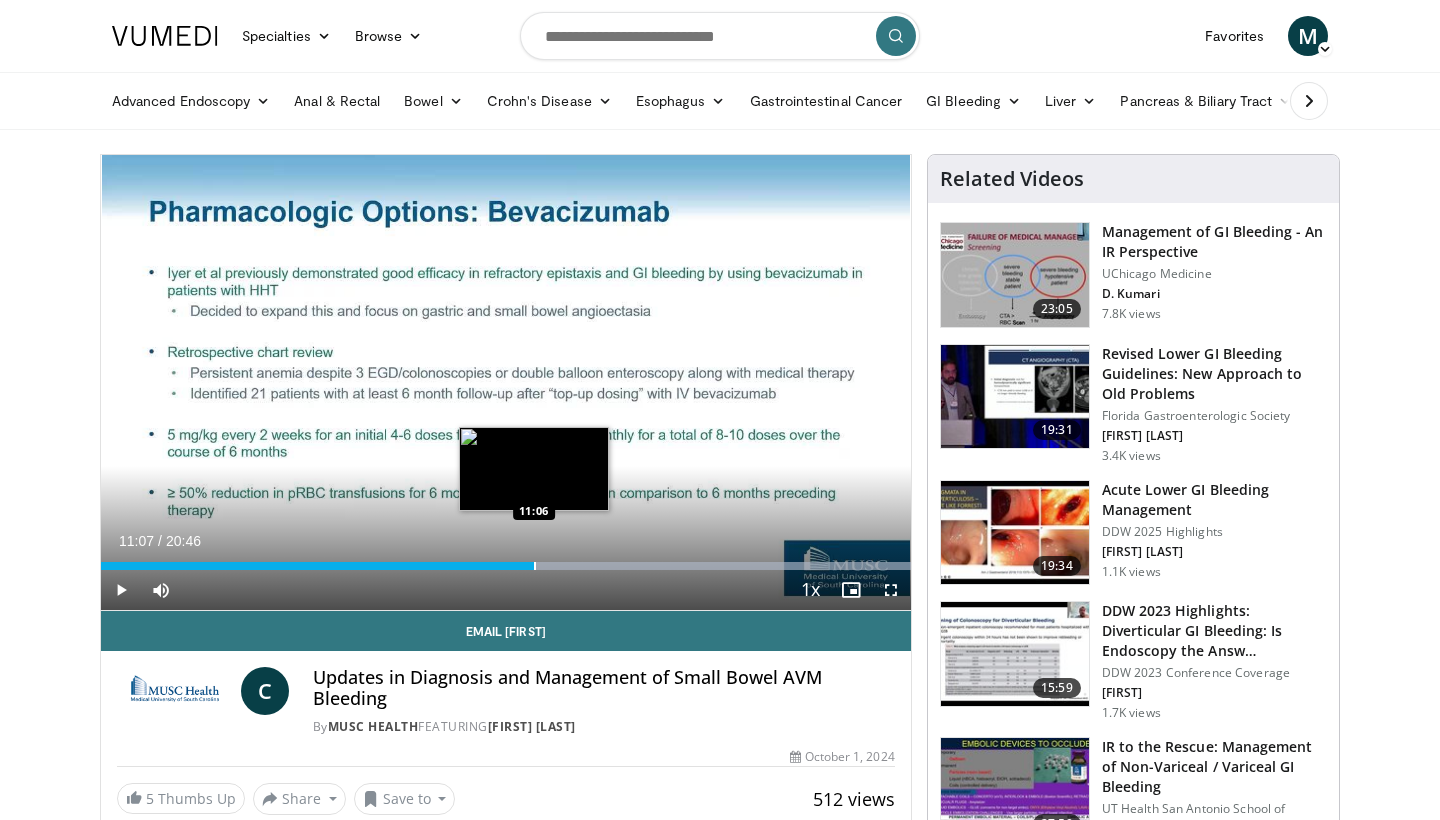 click at bounding box center (535, 566) 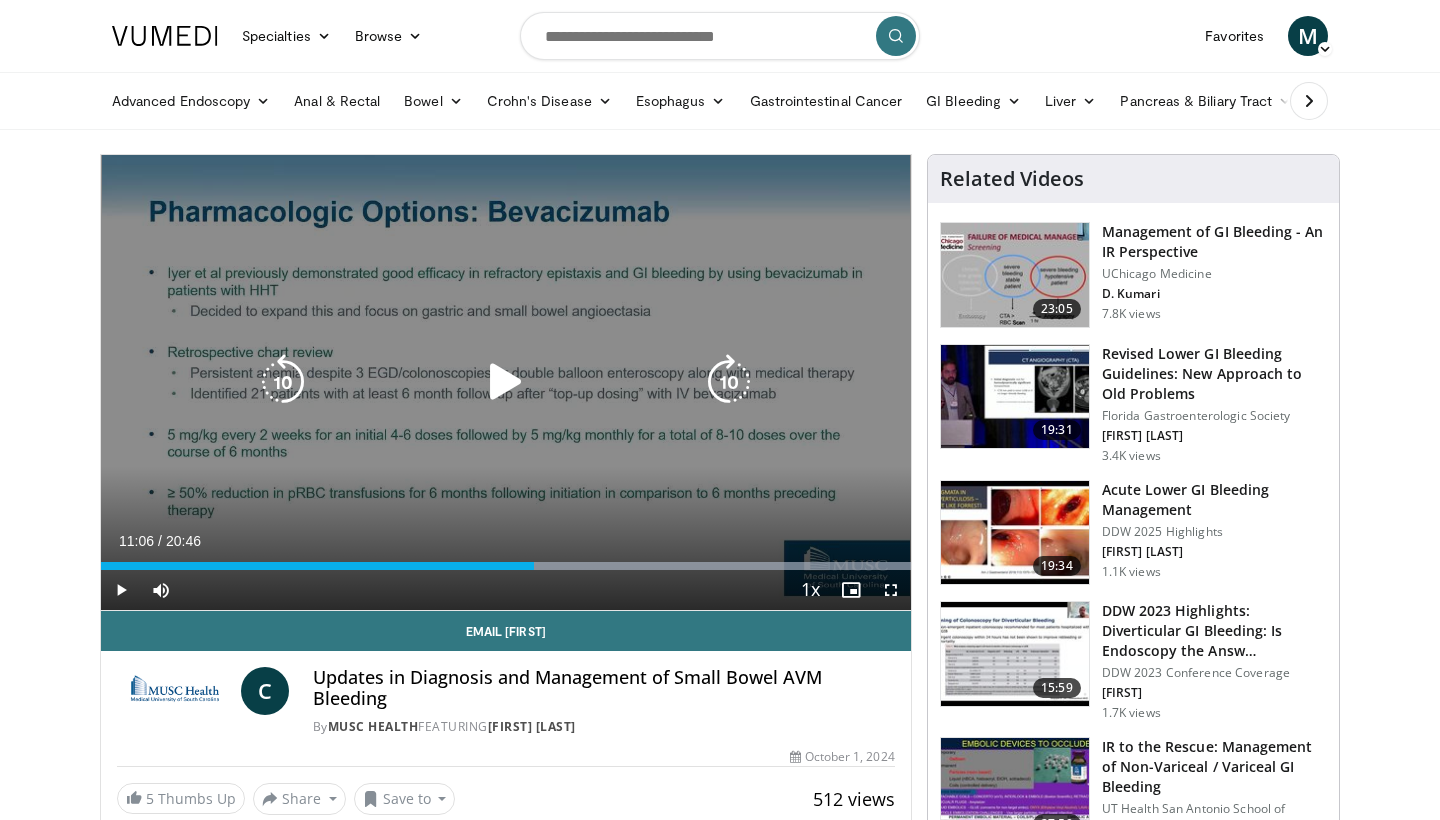 click at bounding box center (506, 382) 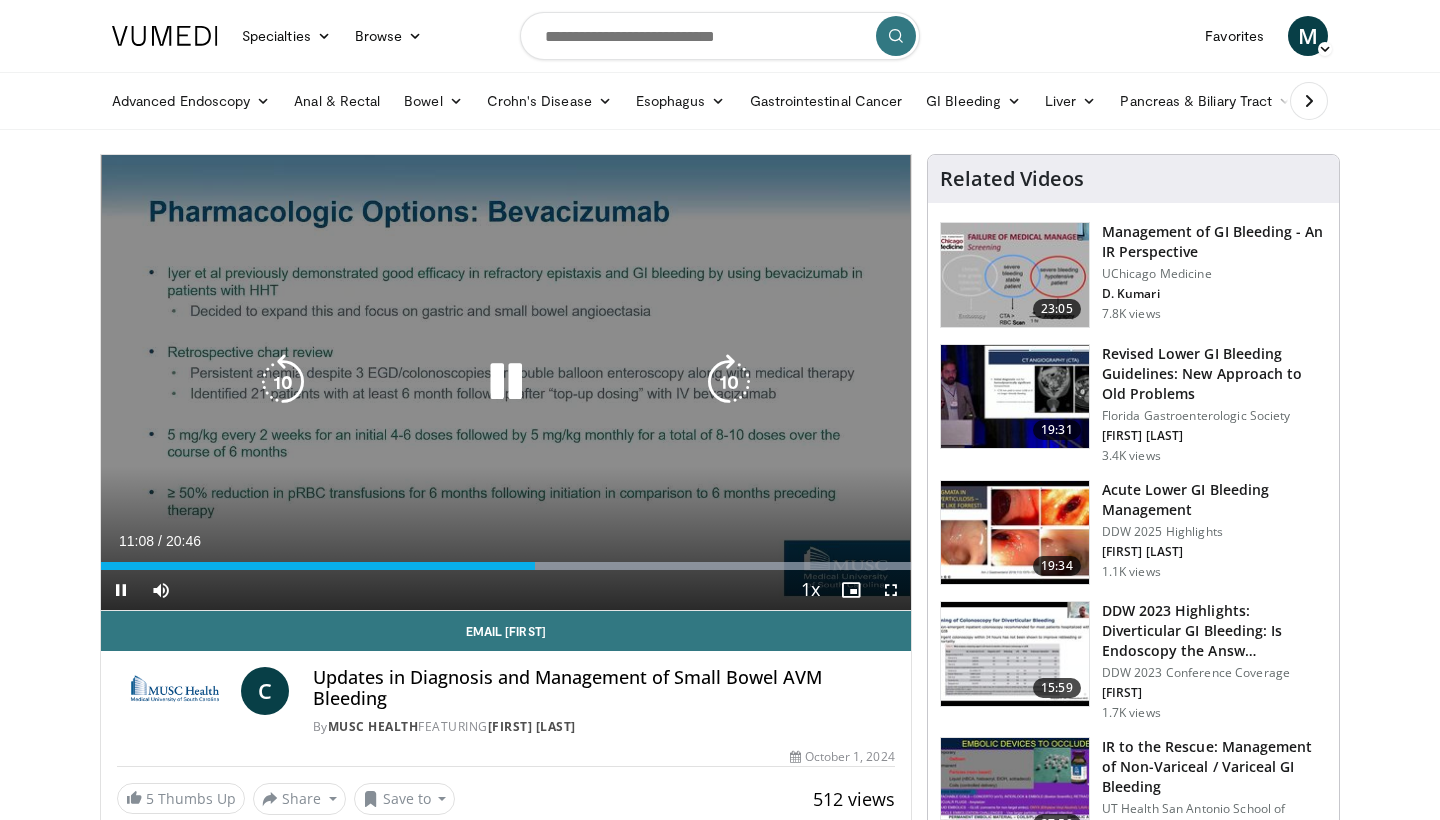 click at bounding box center [506, 382] 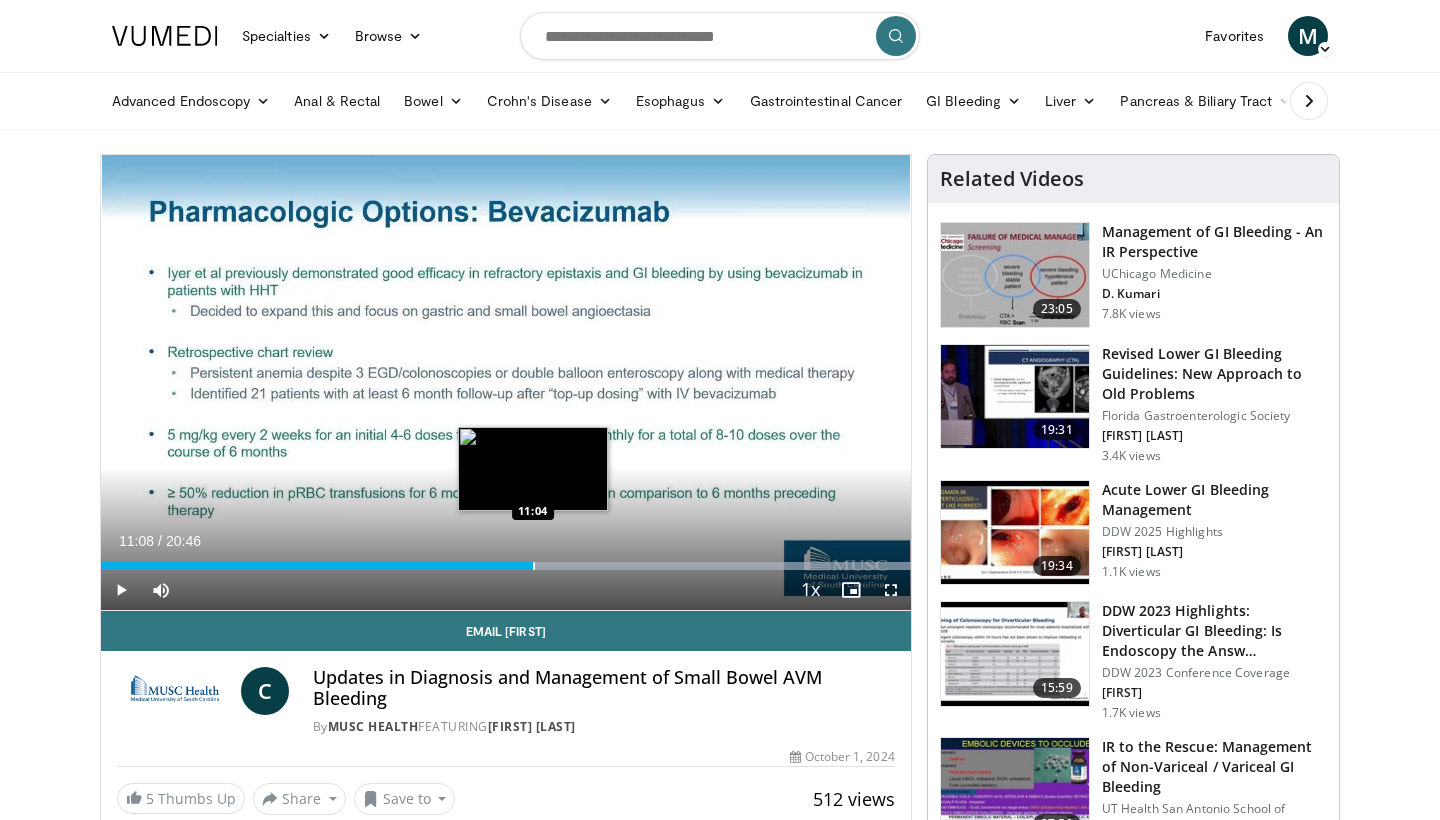 click at bounding box center (534, 566) 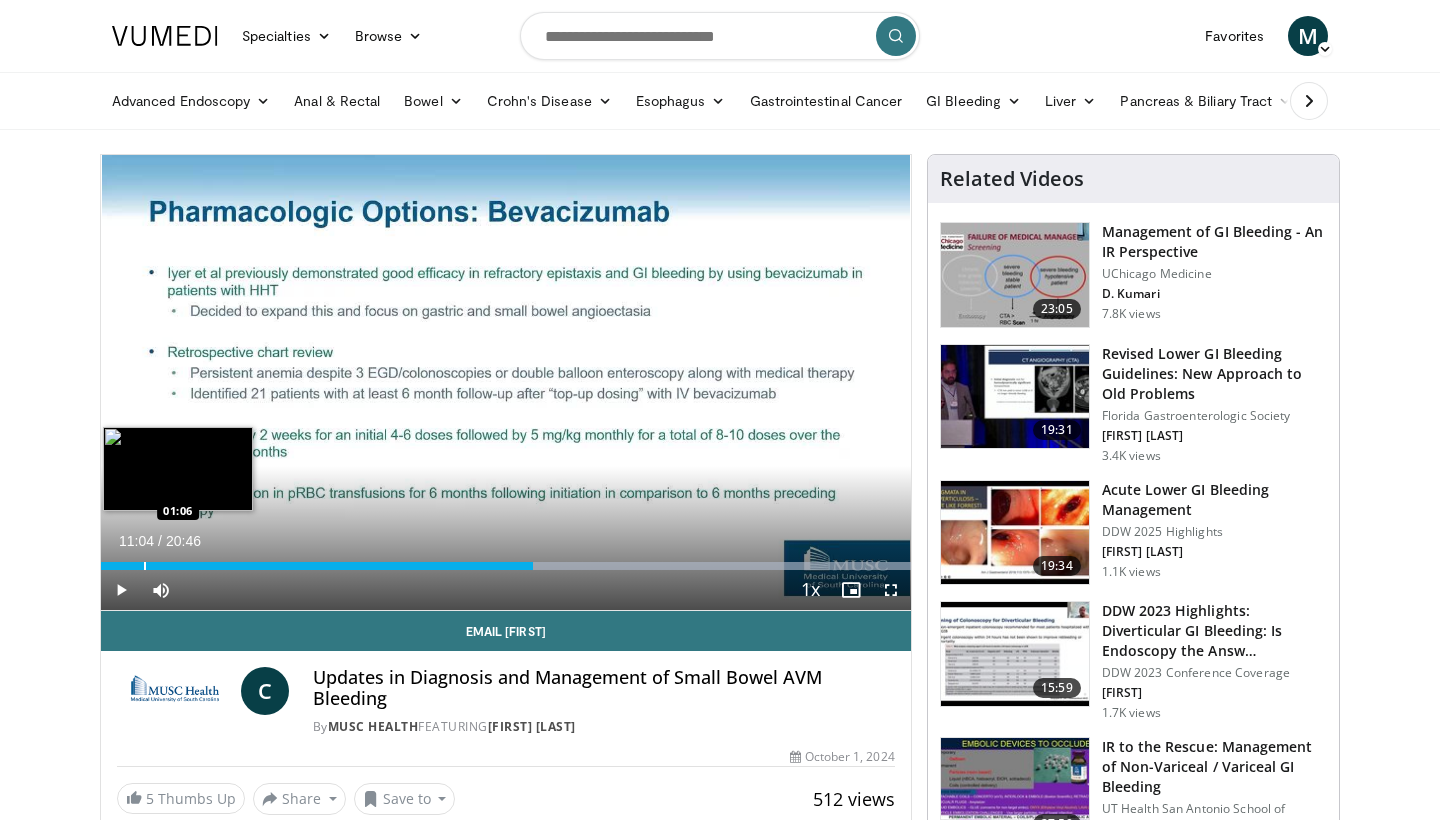 click on "Loaded :  99.99% 11:04 01:06" at bounding box center (506, 560) 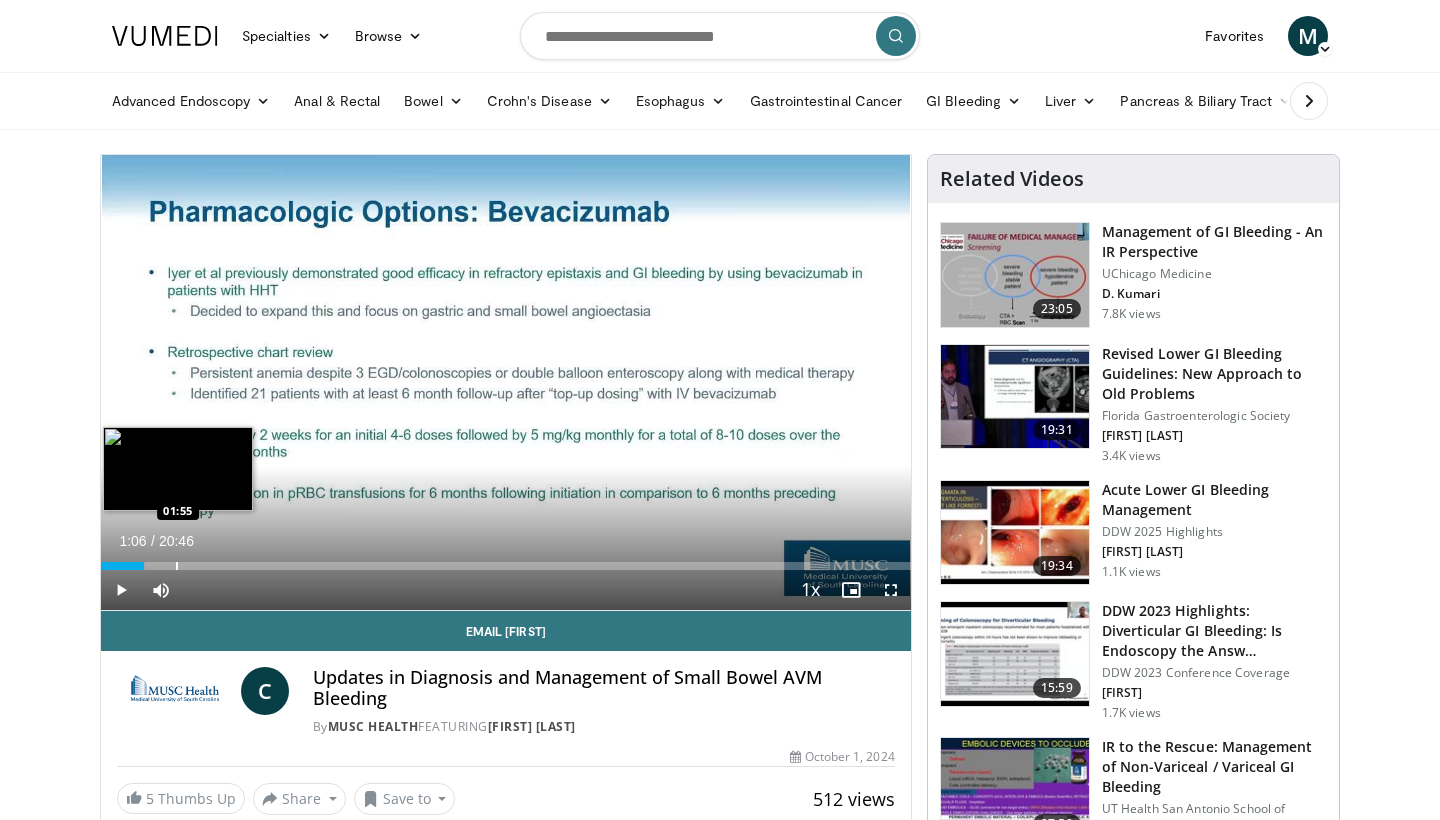 click at bounding box center (177, 566) 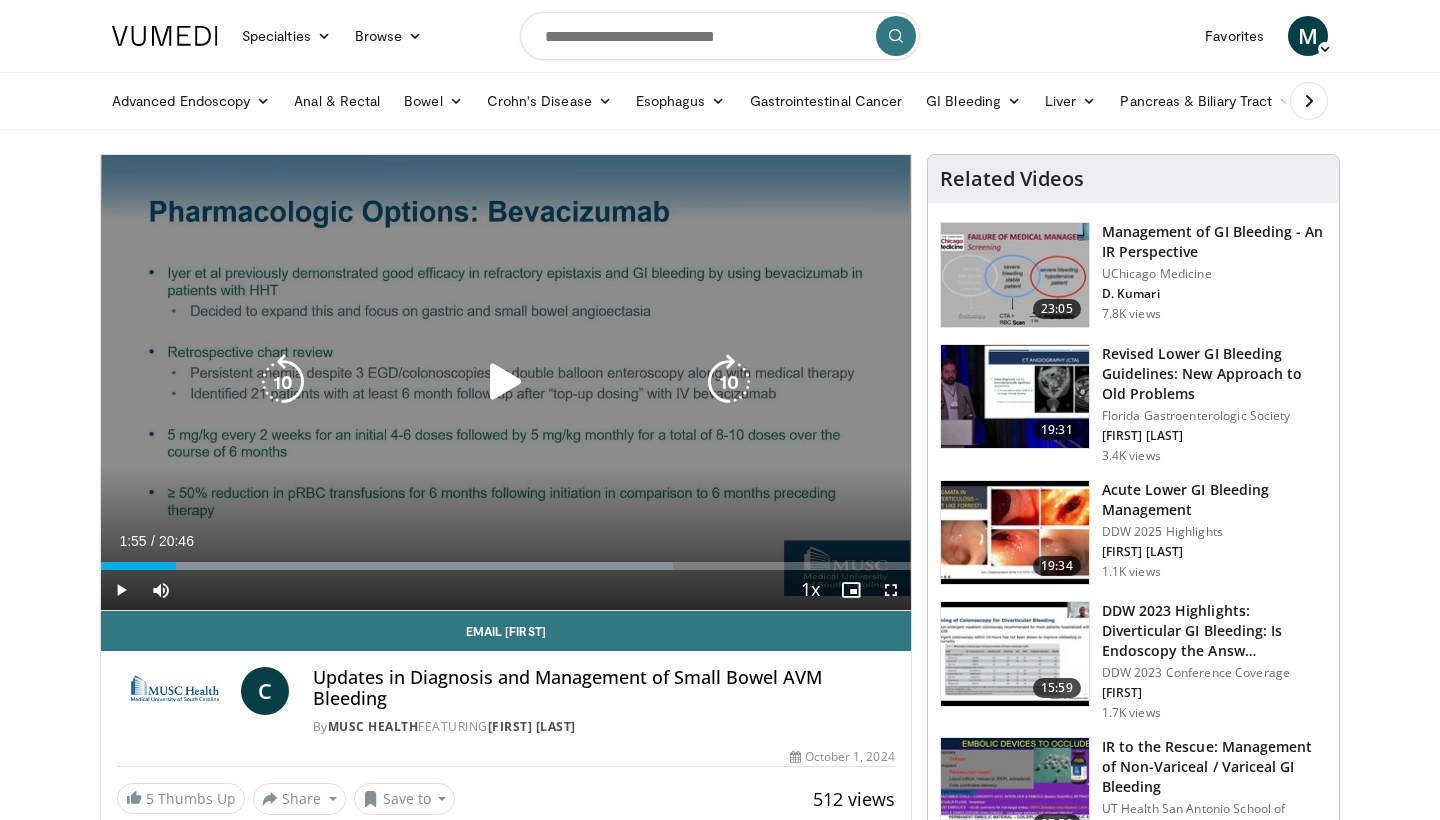 click at bounding box center [506, 382] 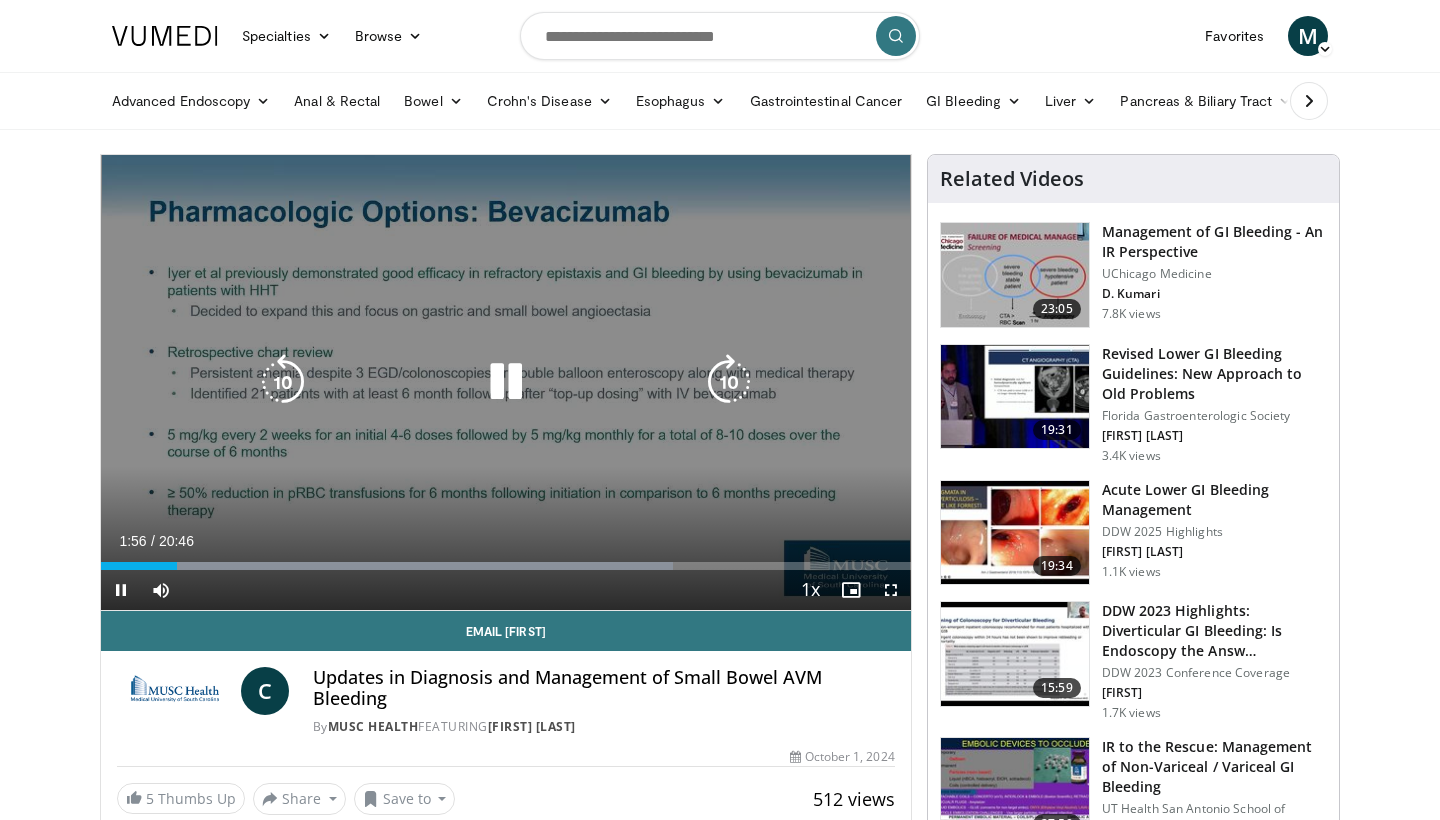 click at bounding box center (506, 382) 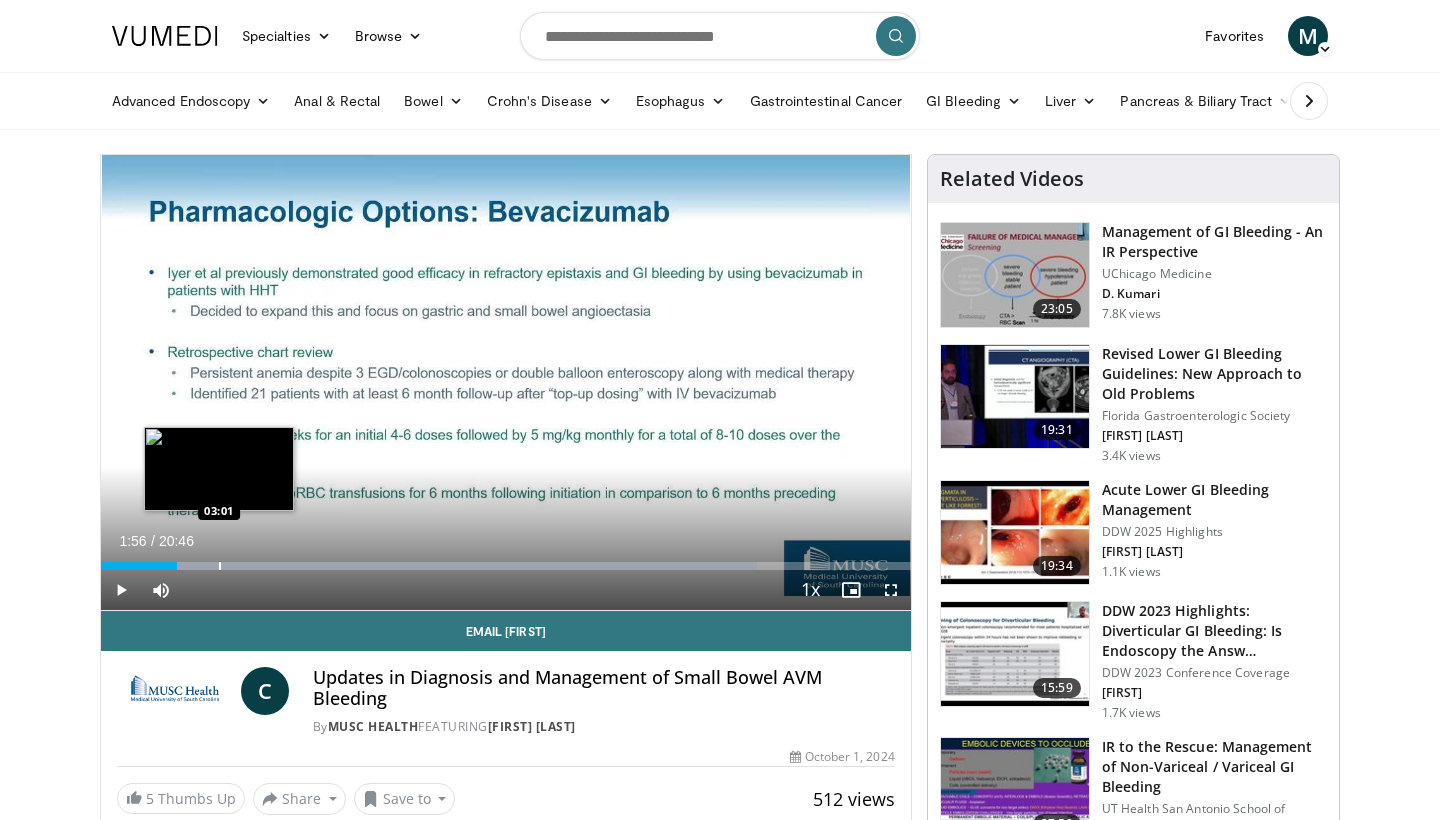 click at bounding box center (220, 566) 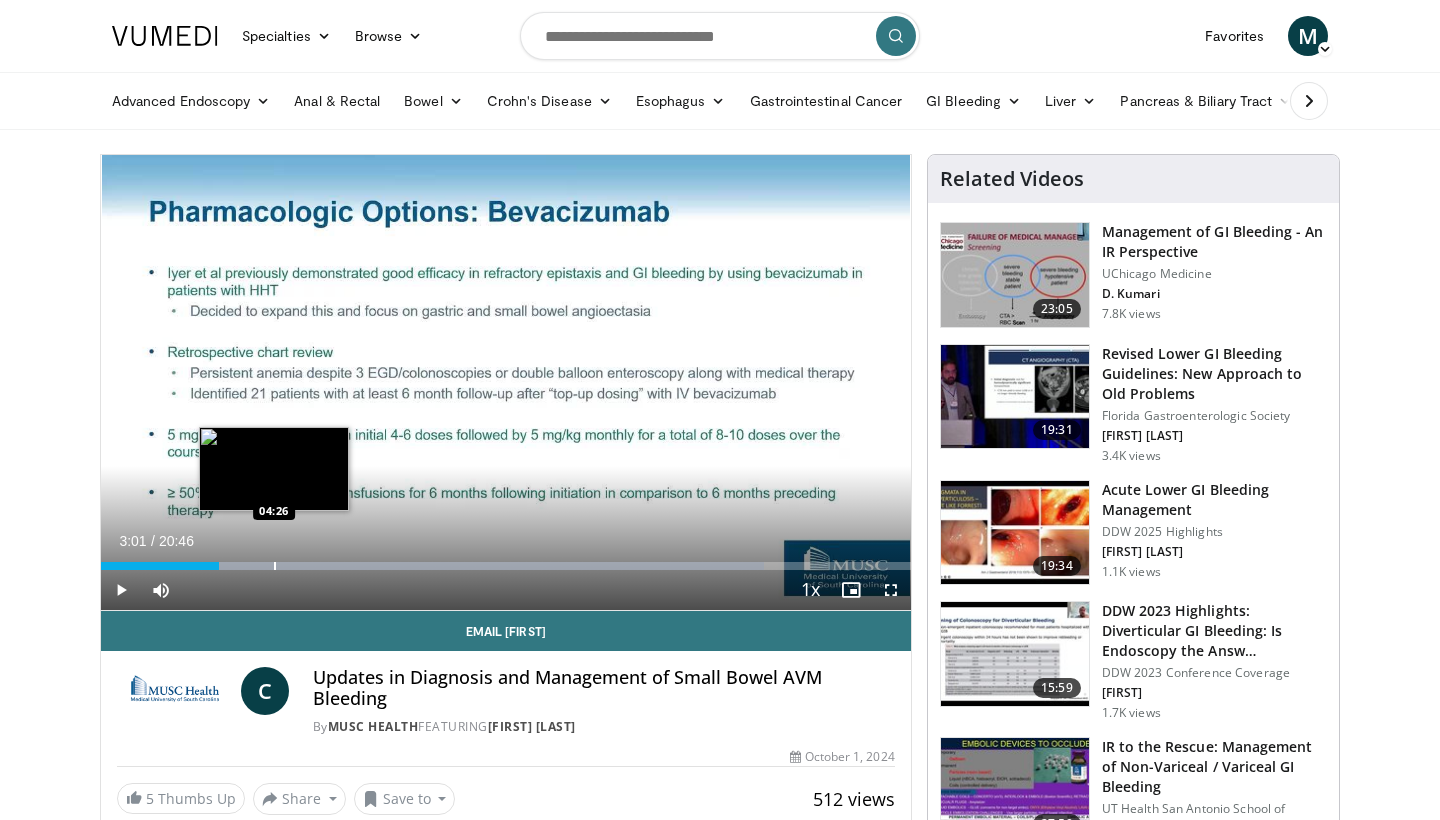 click at bounding box center [275, 566] 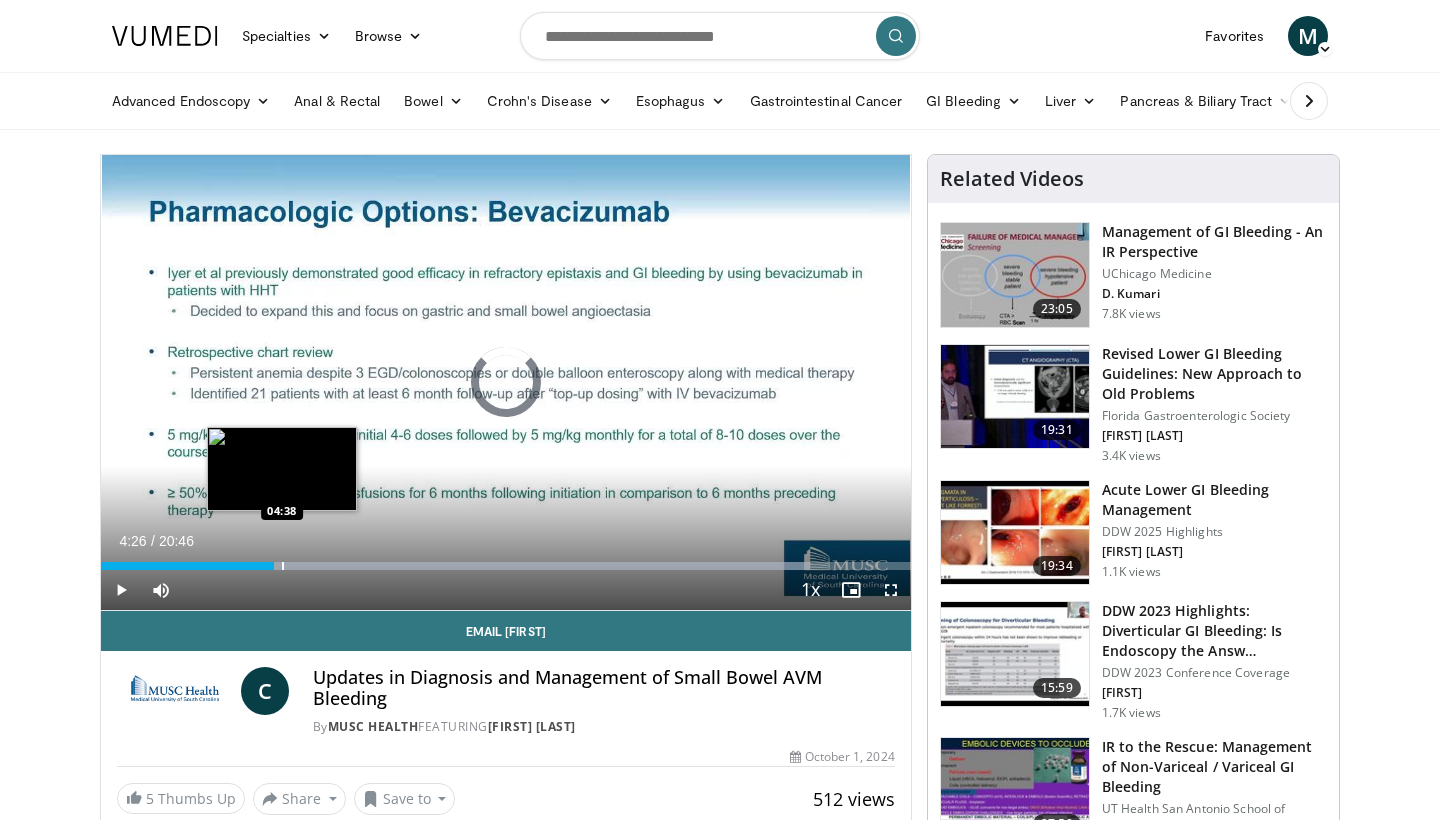 click at bounding box center (283, 566) 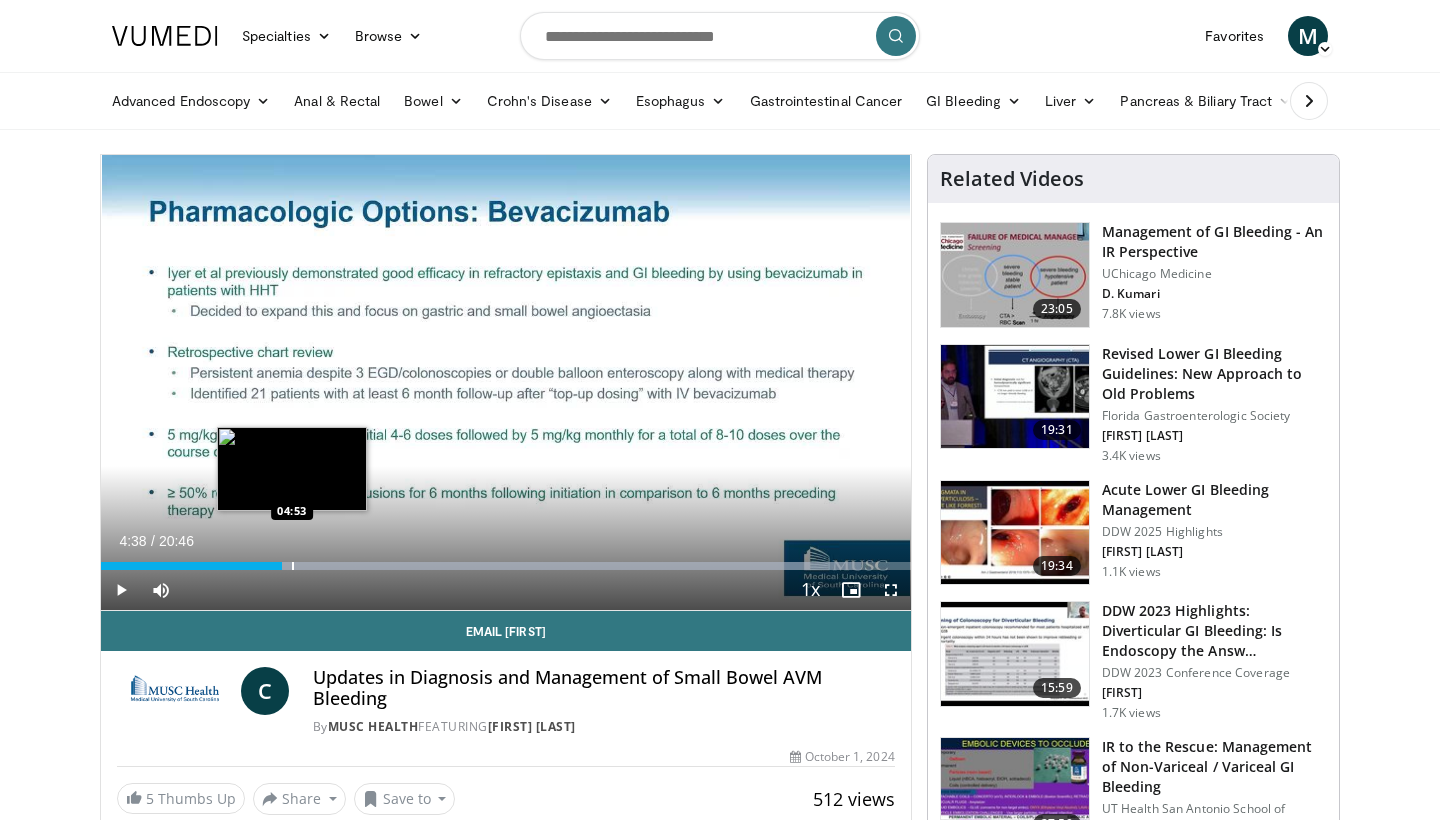 click at bounding box center [293, 566] 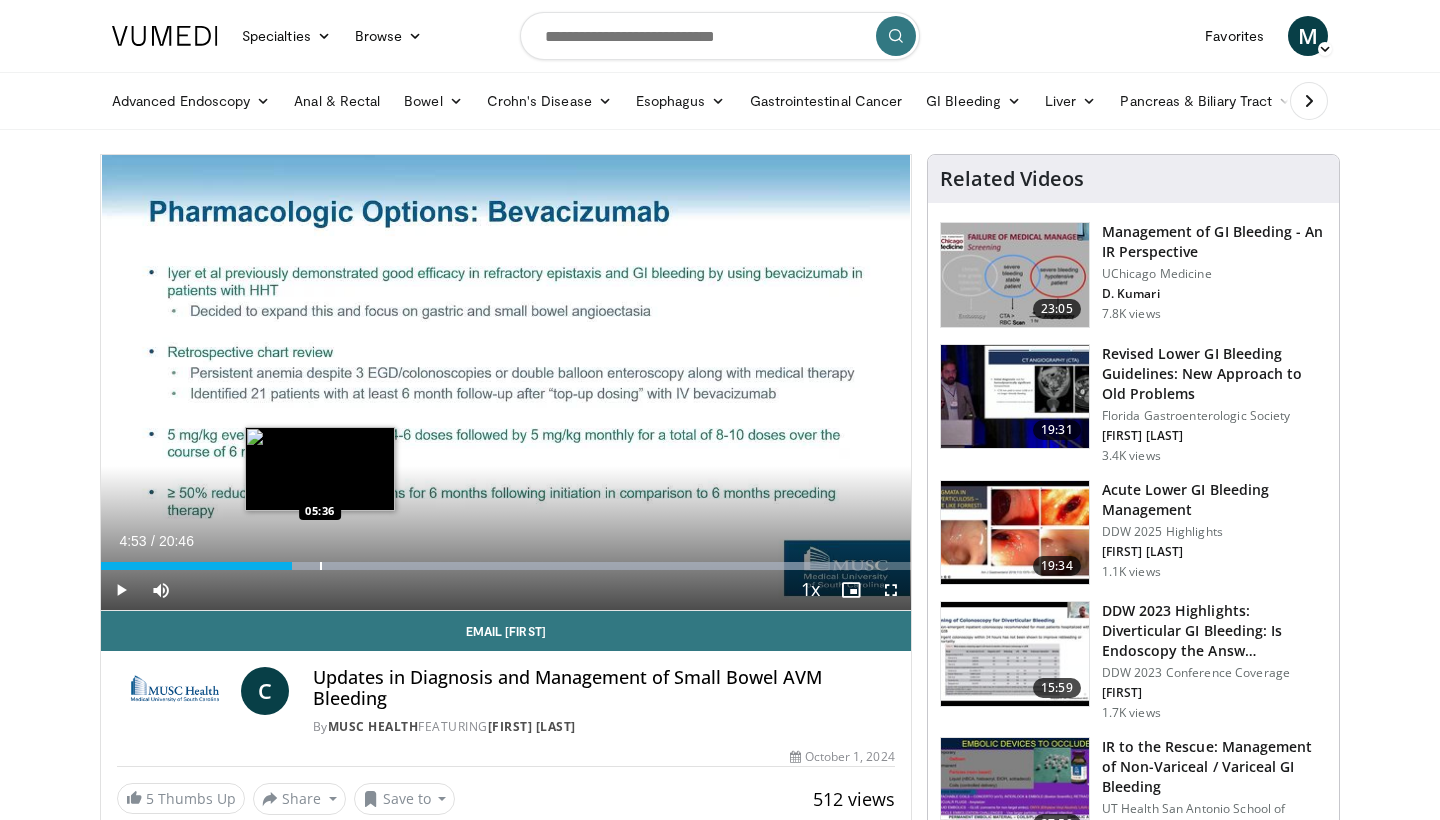 click at bounding box center [504, 566] 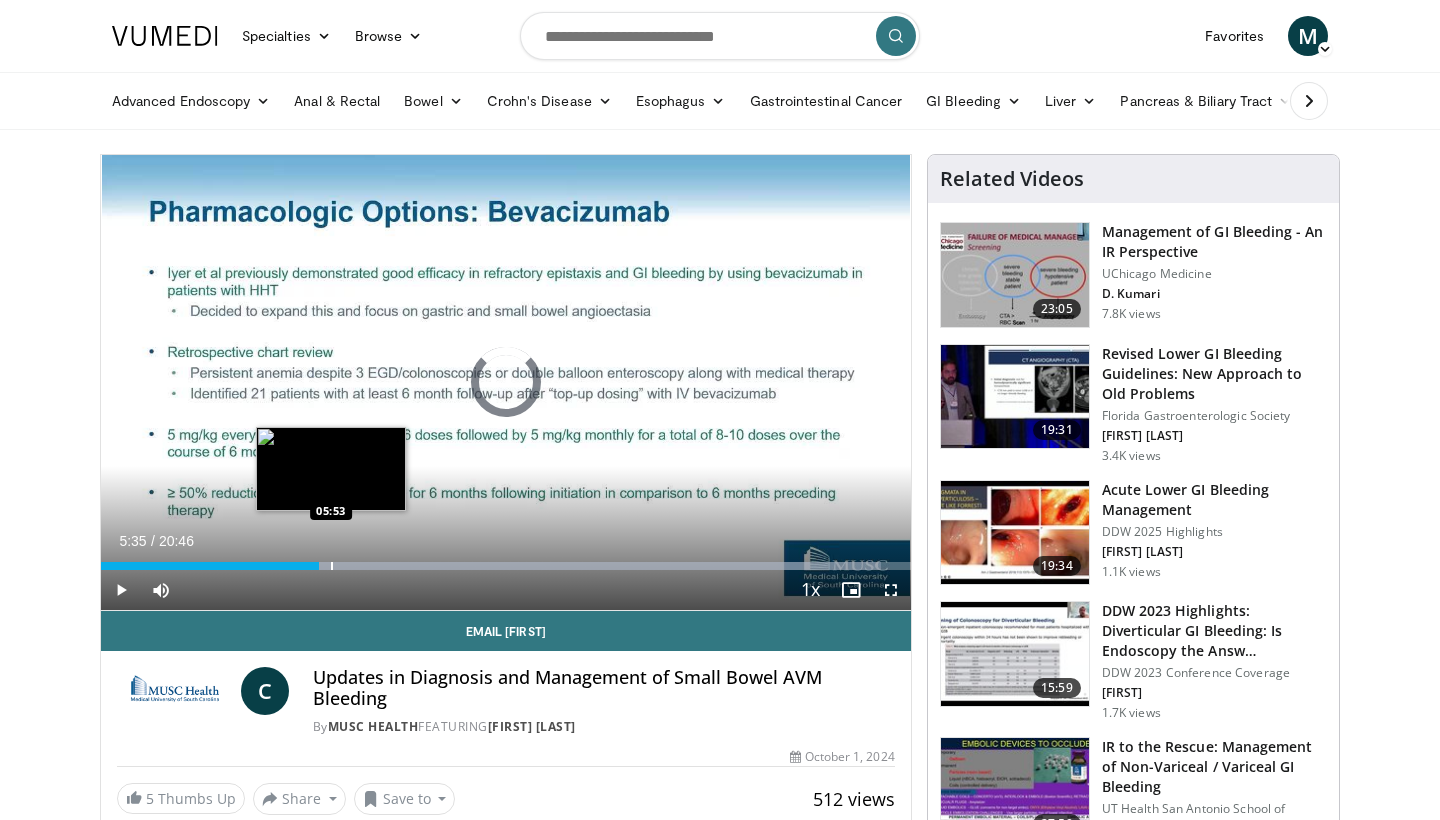 click at bounding box center (332, 566) 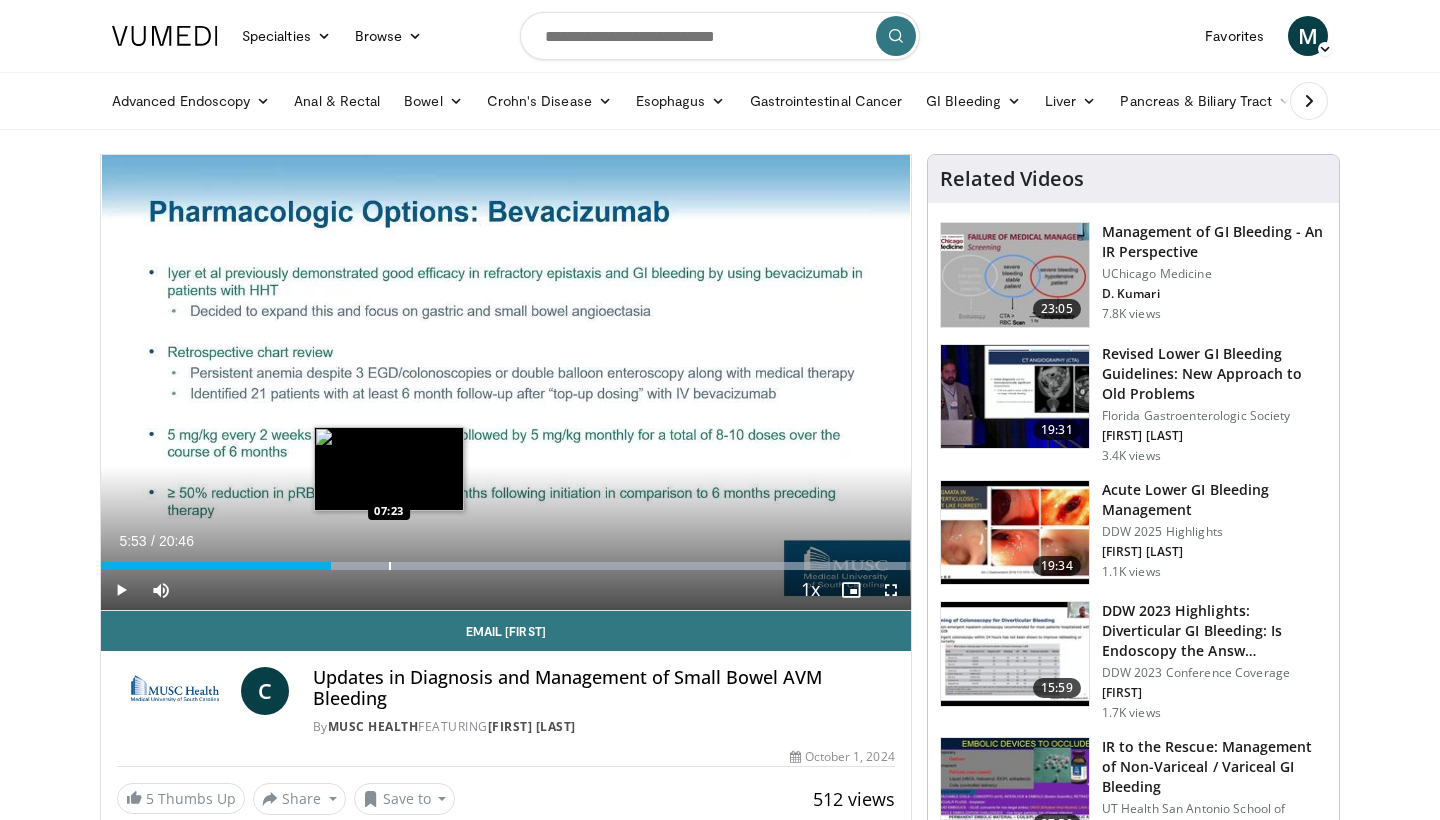 click at bounding box center [390, 566] 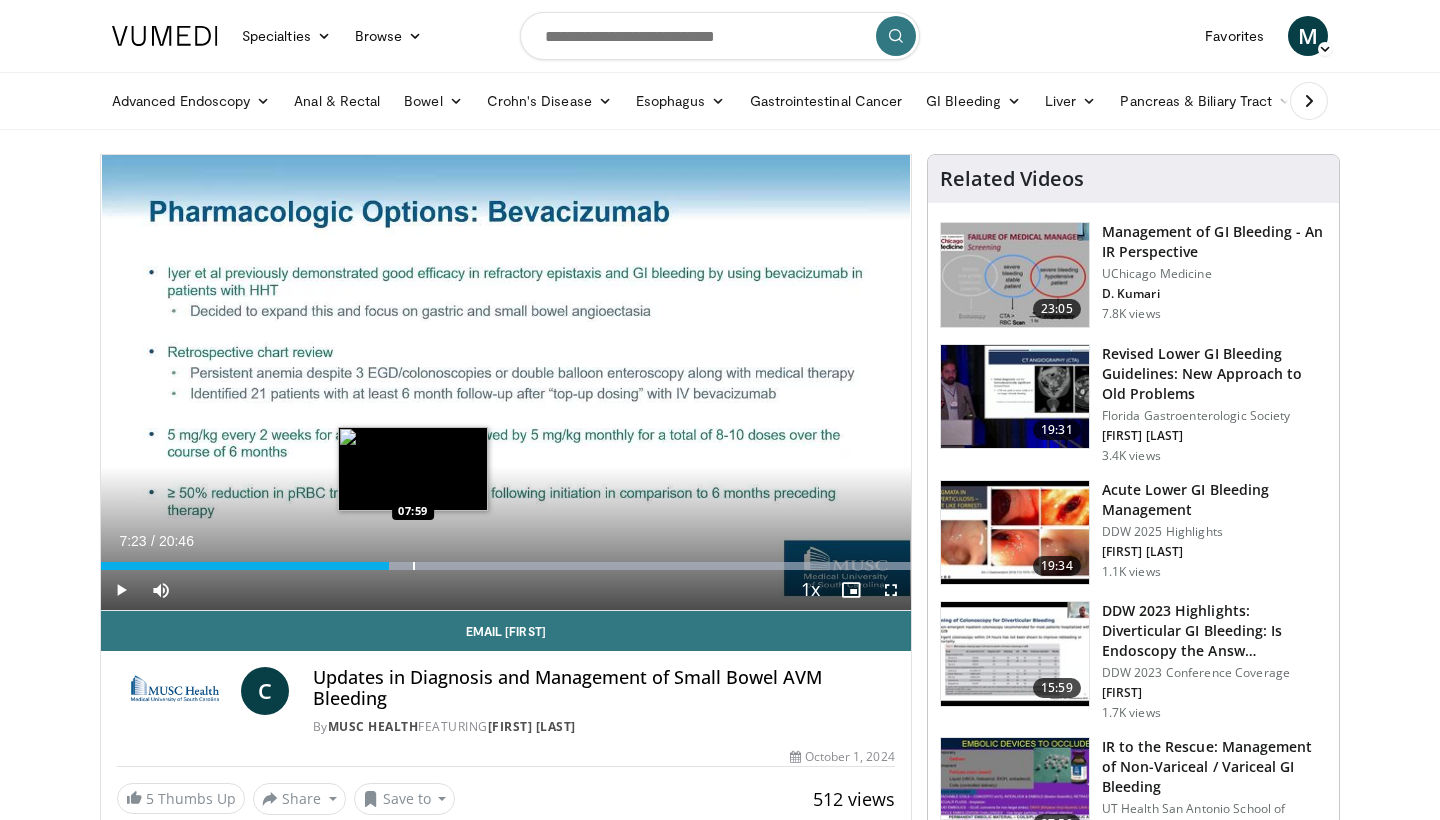 click at bounding box center [414, 566] 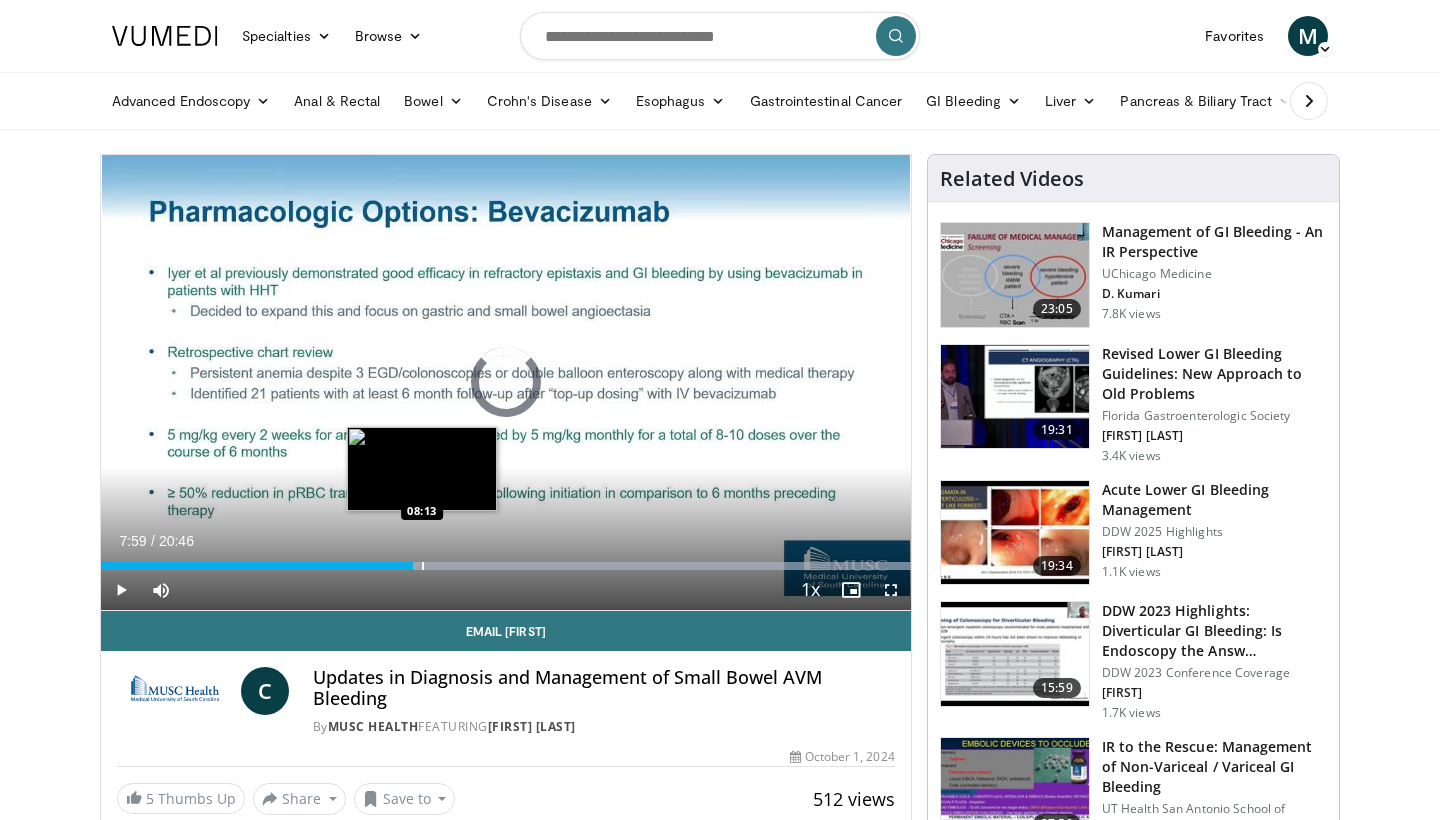 click at bounding box center [423, 566] 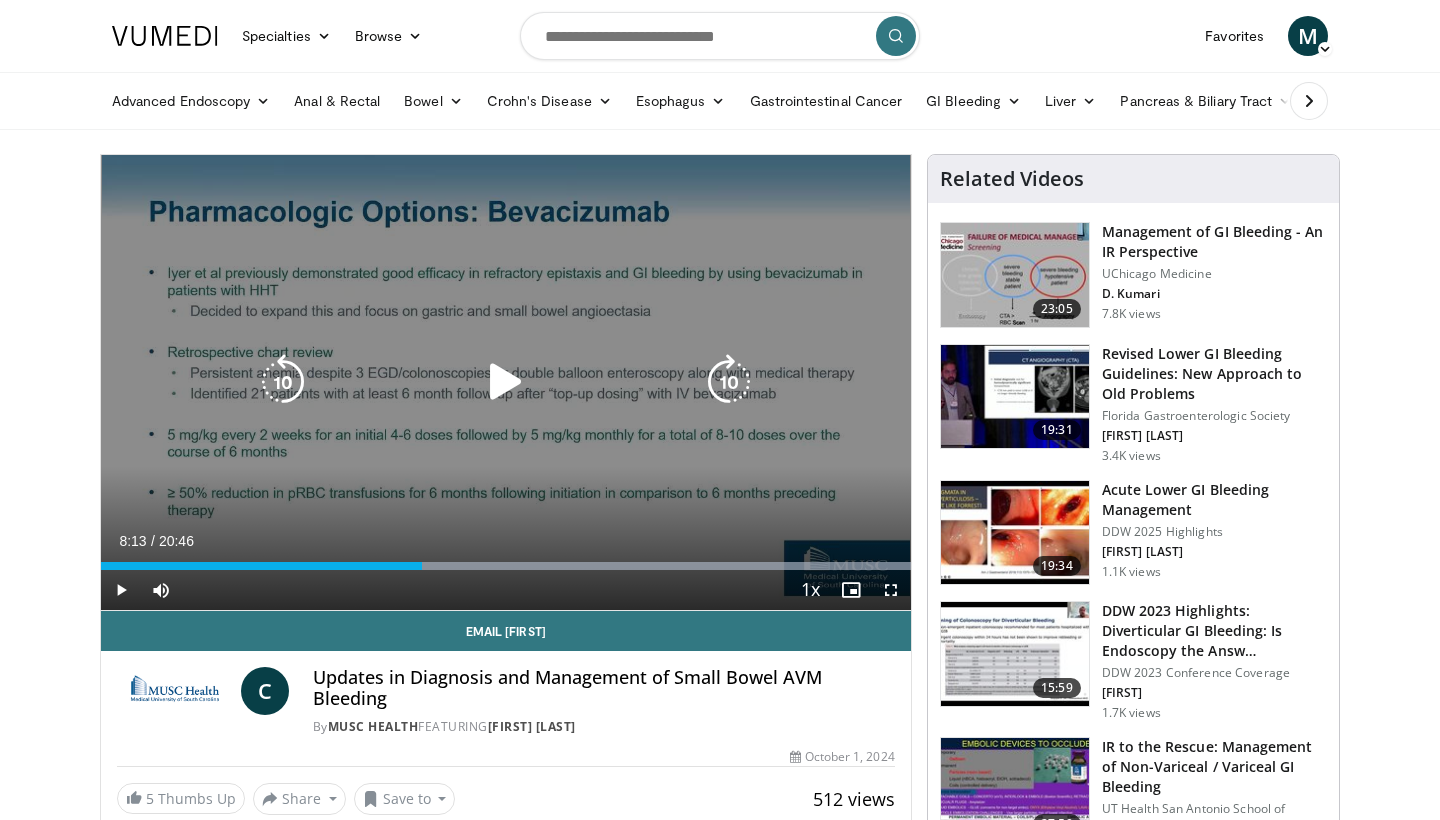 click on "10 seconds
Tap to unmute" at bounding box center [506, 382] 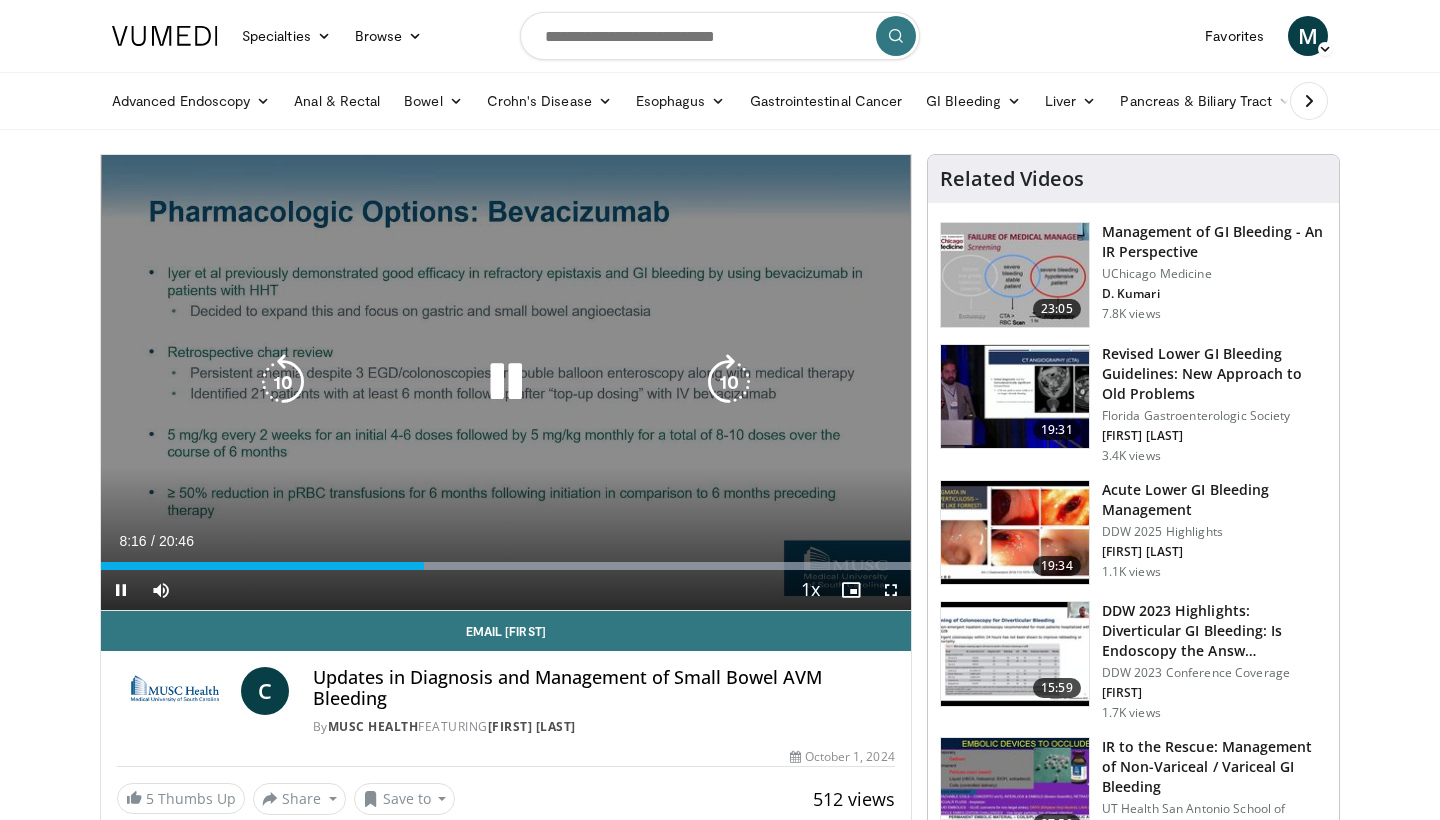 click at bounding box center (506, 382) 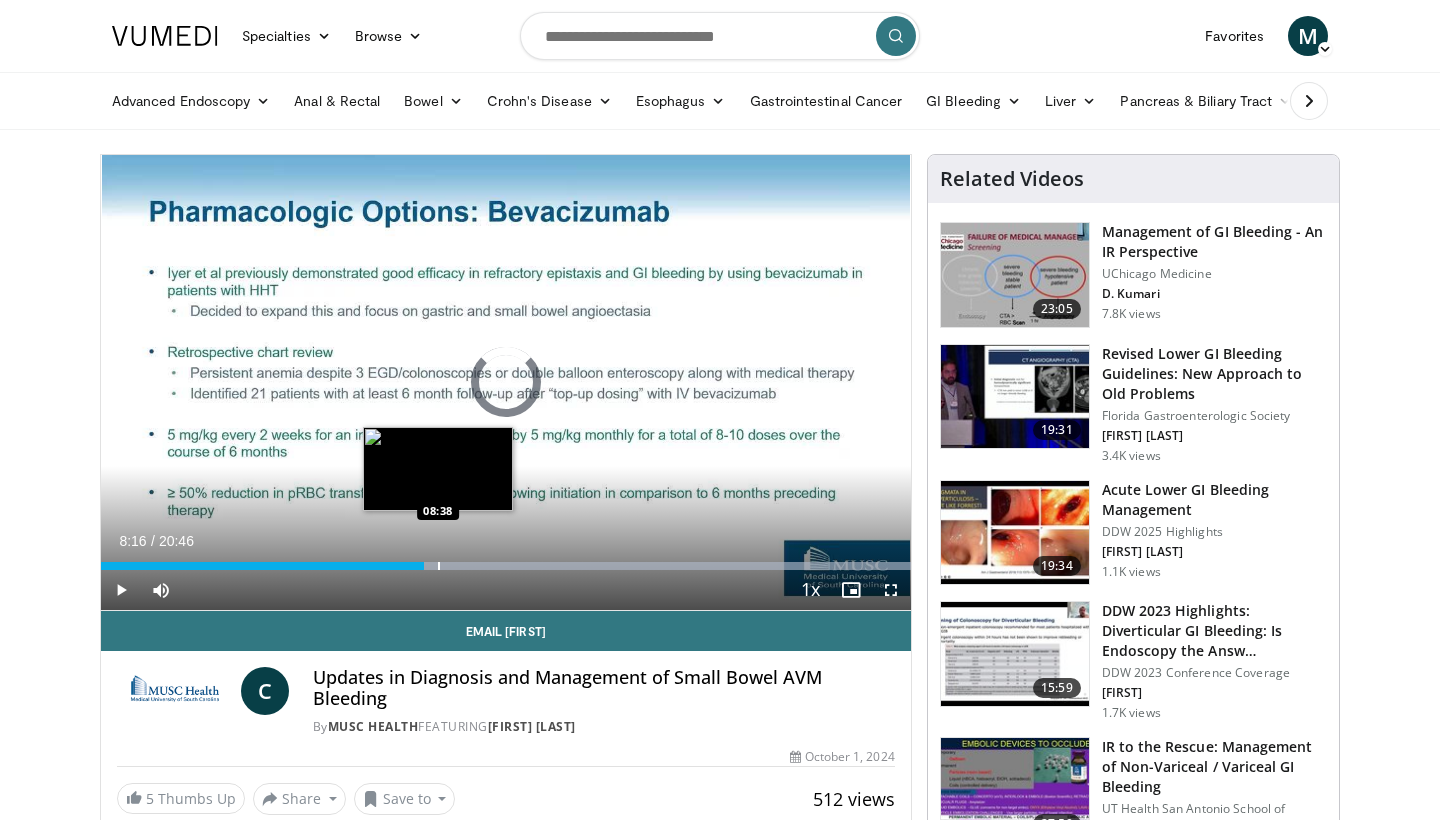 click at bounding box center [439, 566] 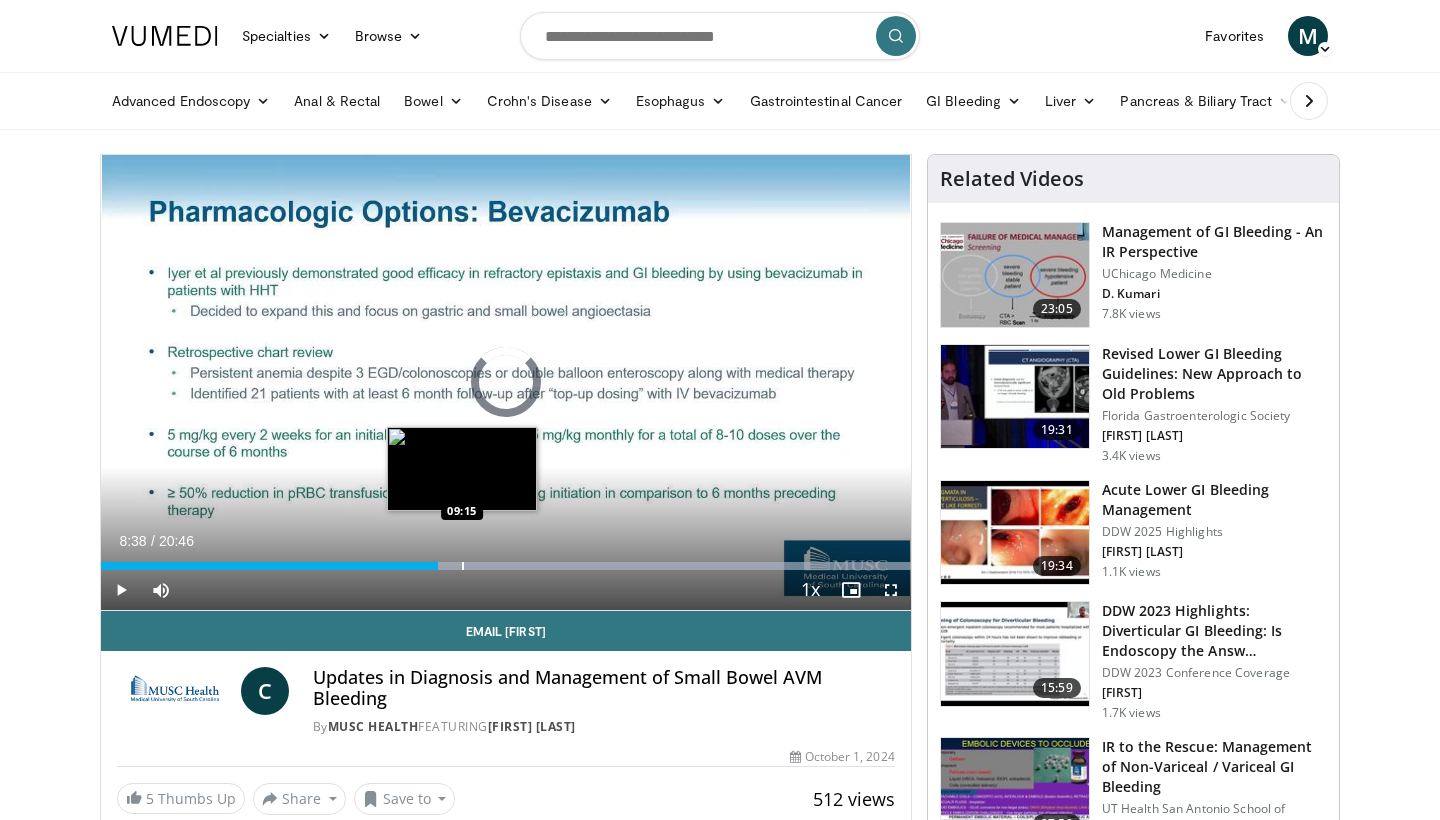 click at bounding box center (463, 566) 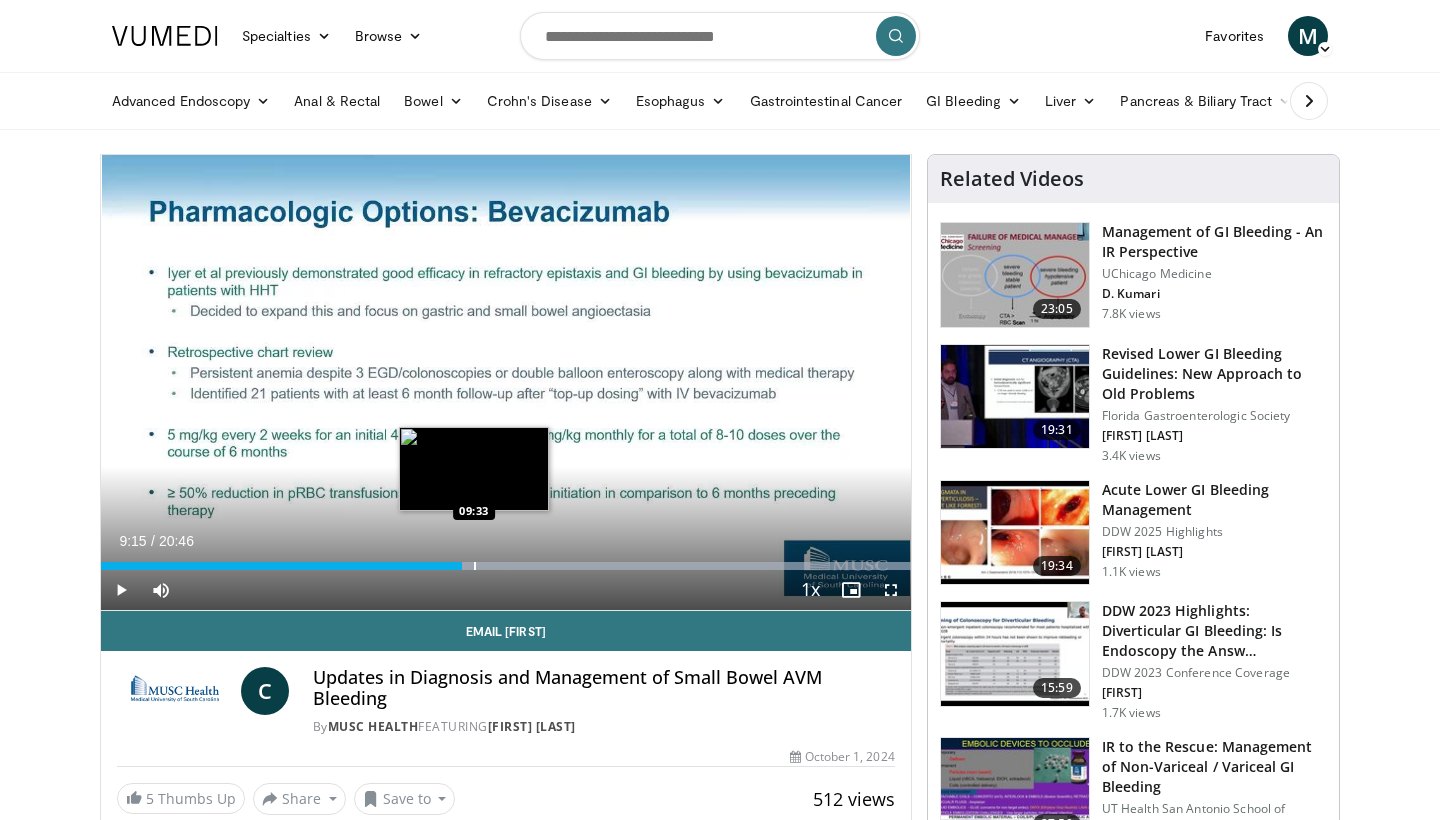 click at bounding box center (475, 566) 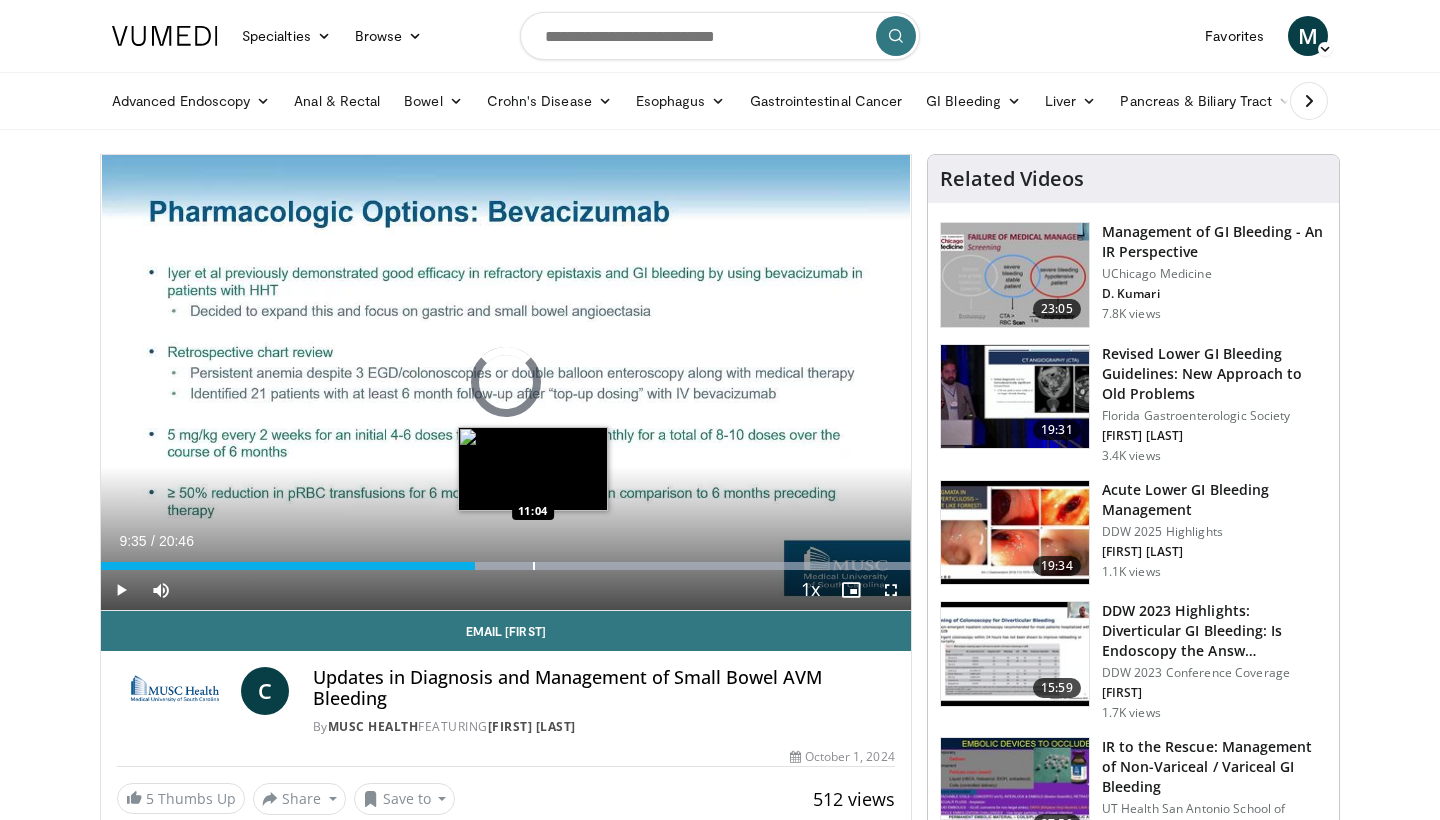 click at bounding box center [534, 566] 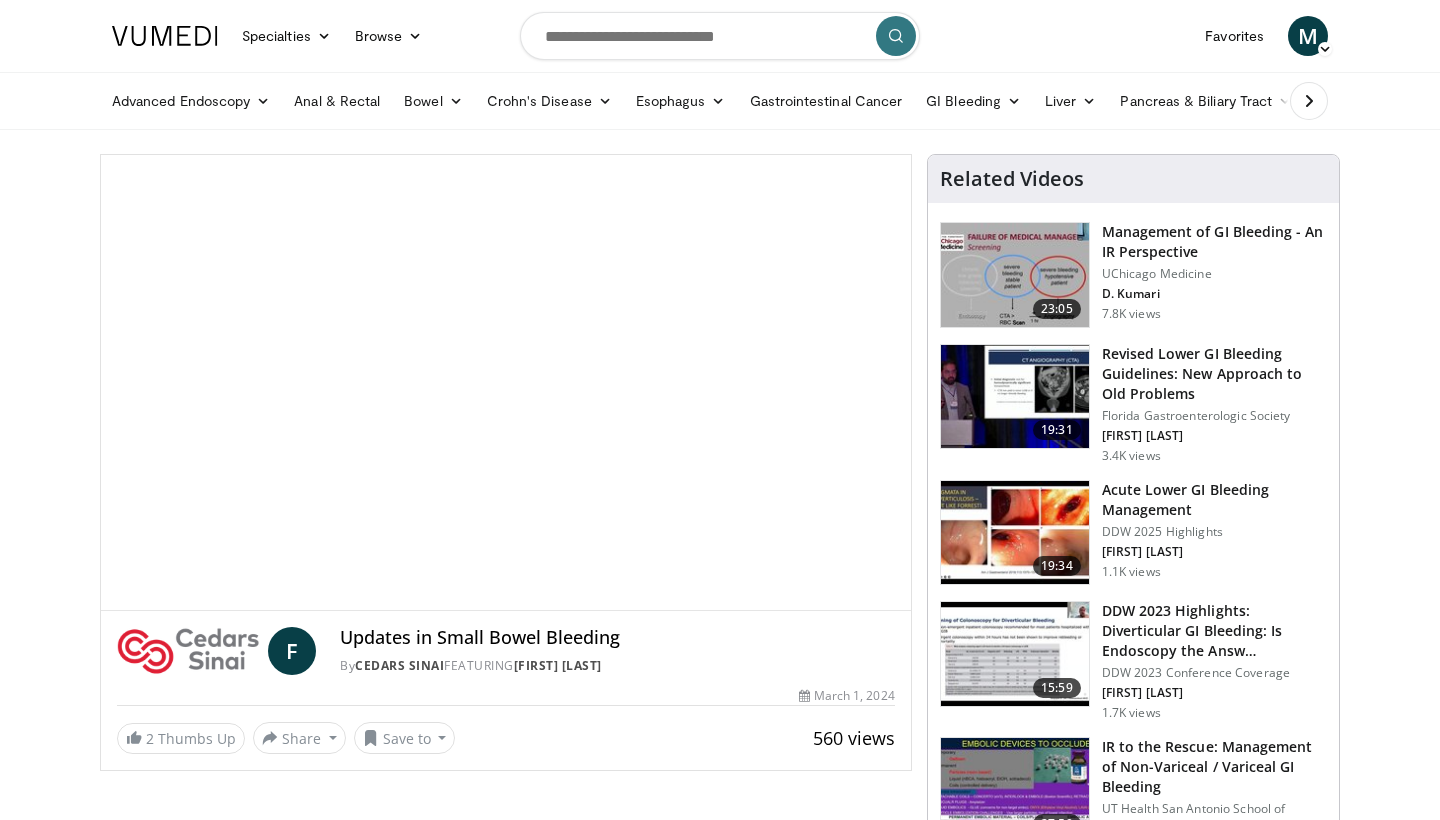 scroll, scrollTop: 0, scrollLeft: 0, axis: both 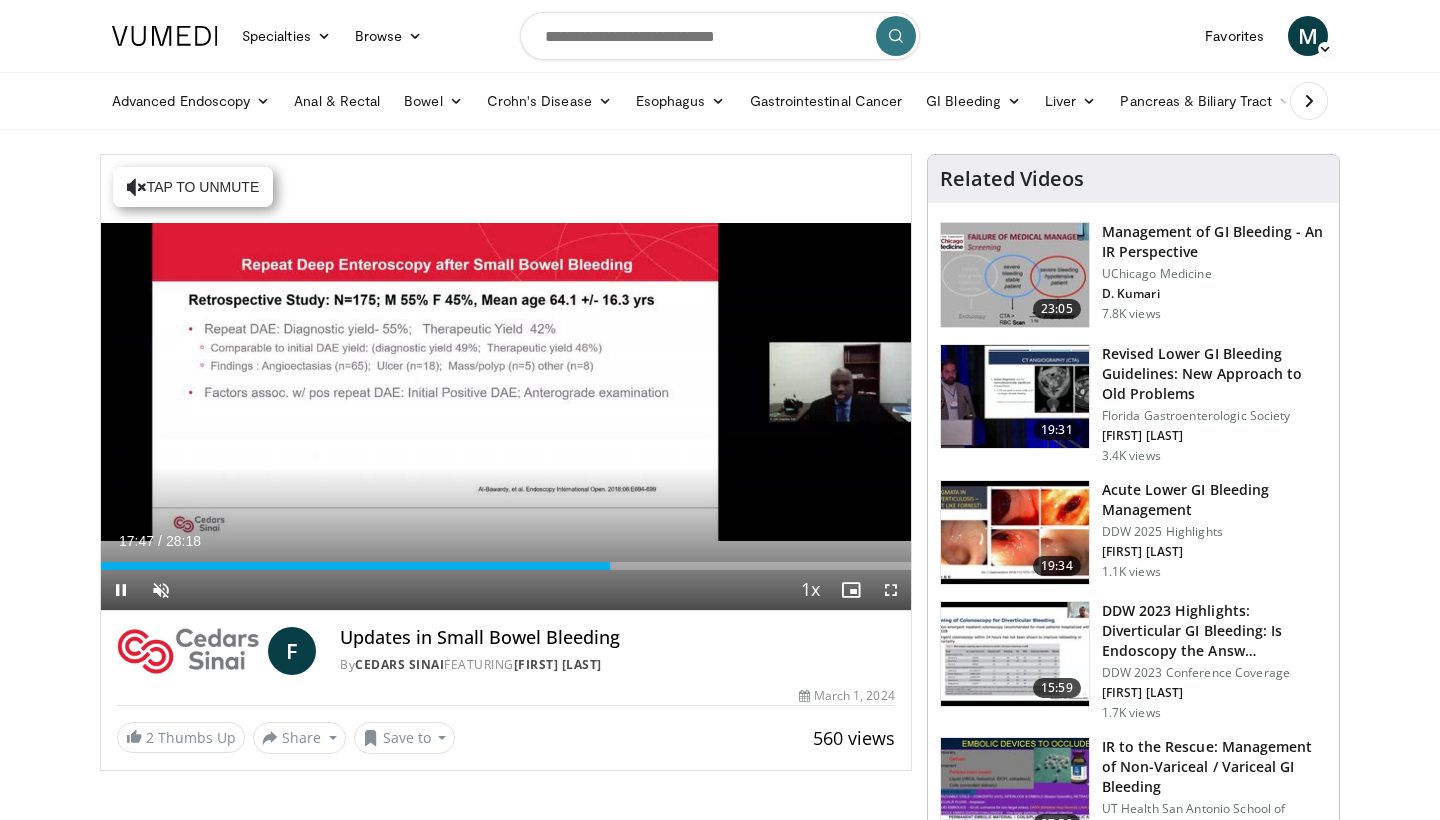 click at bounding box center [121, 590] 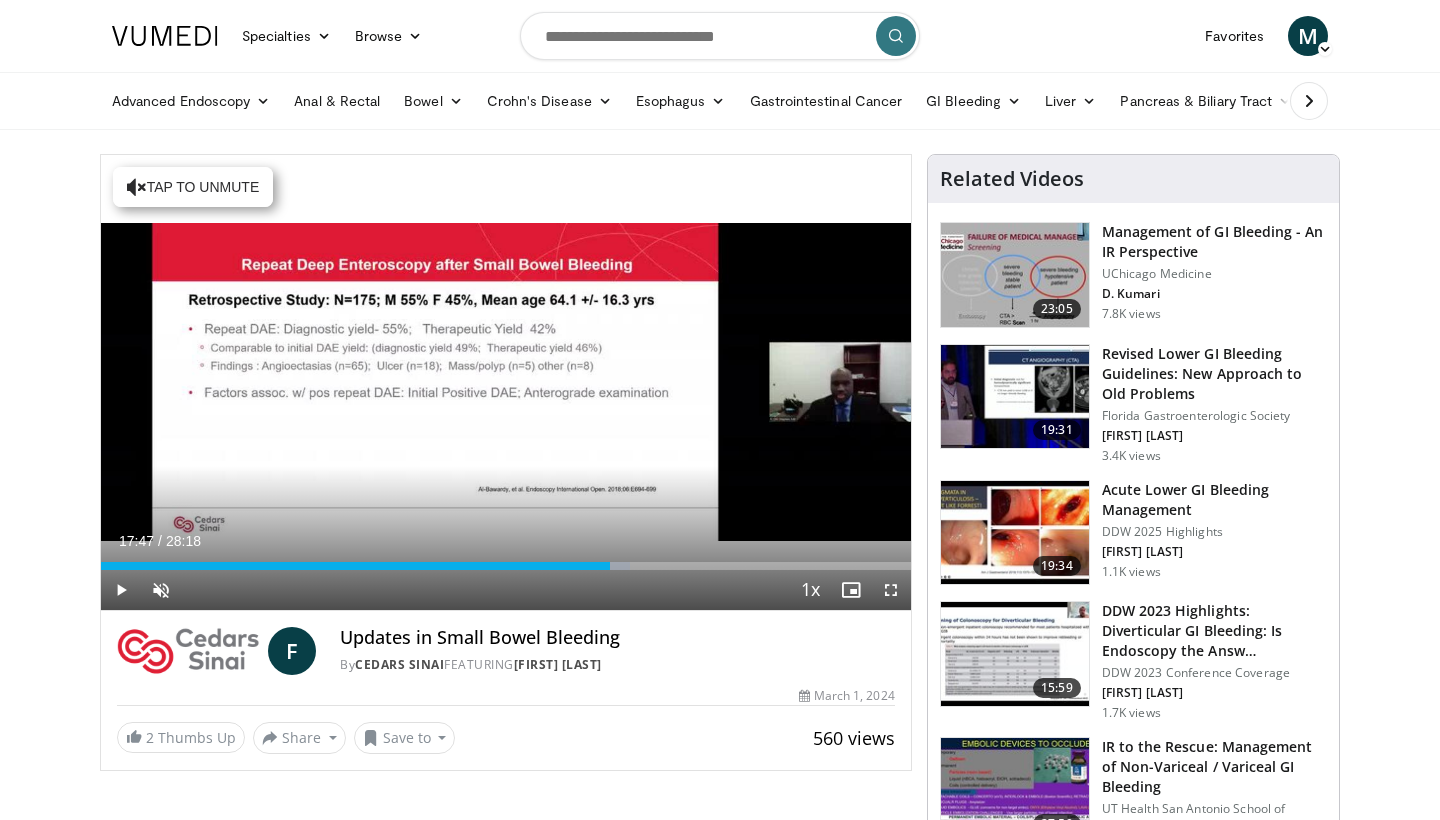 click at bounding box center [121, 590] 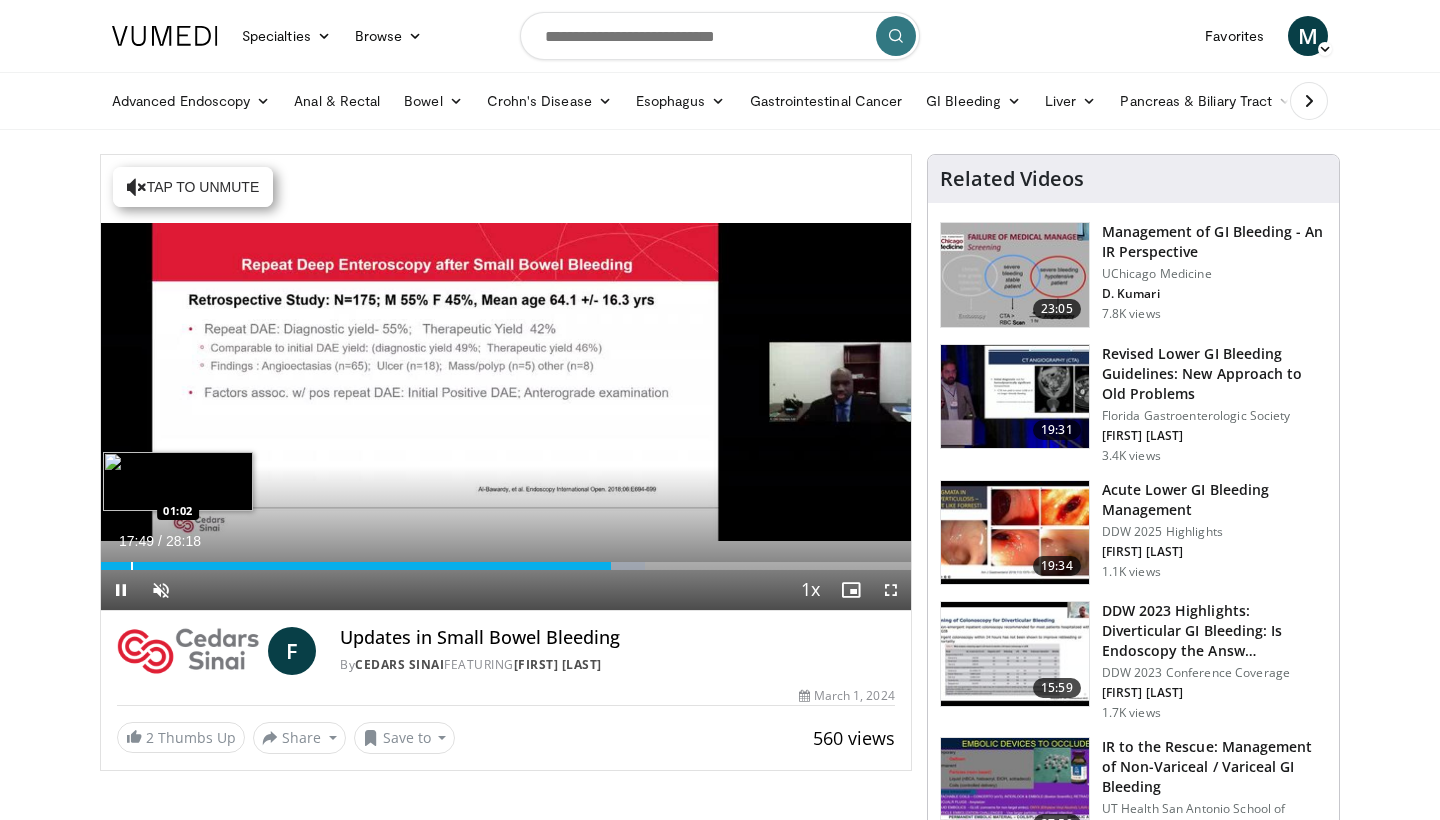 click at bounding box center [132, 566] 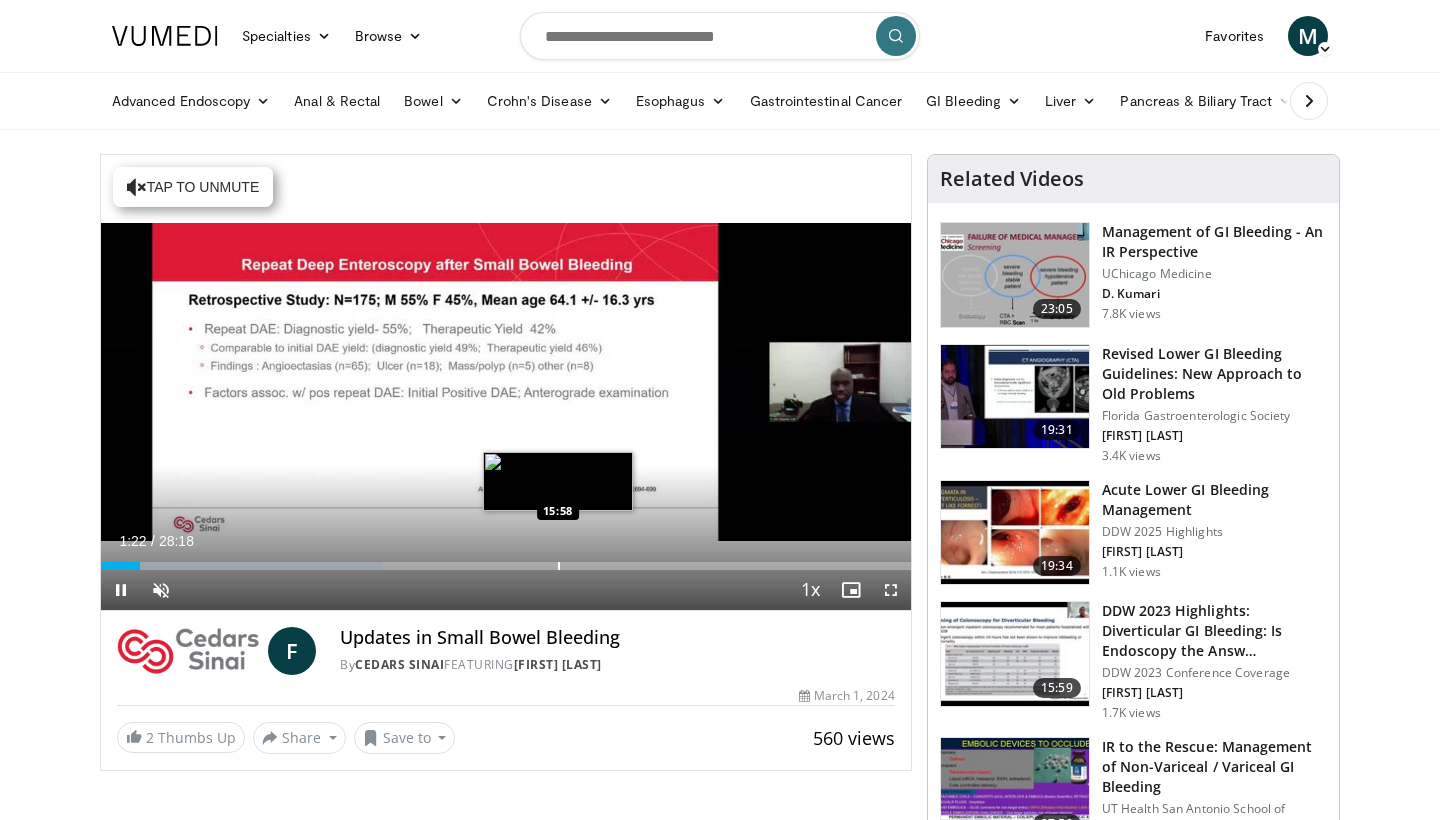 click at bounding box center (559, 566) 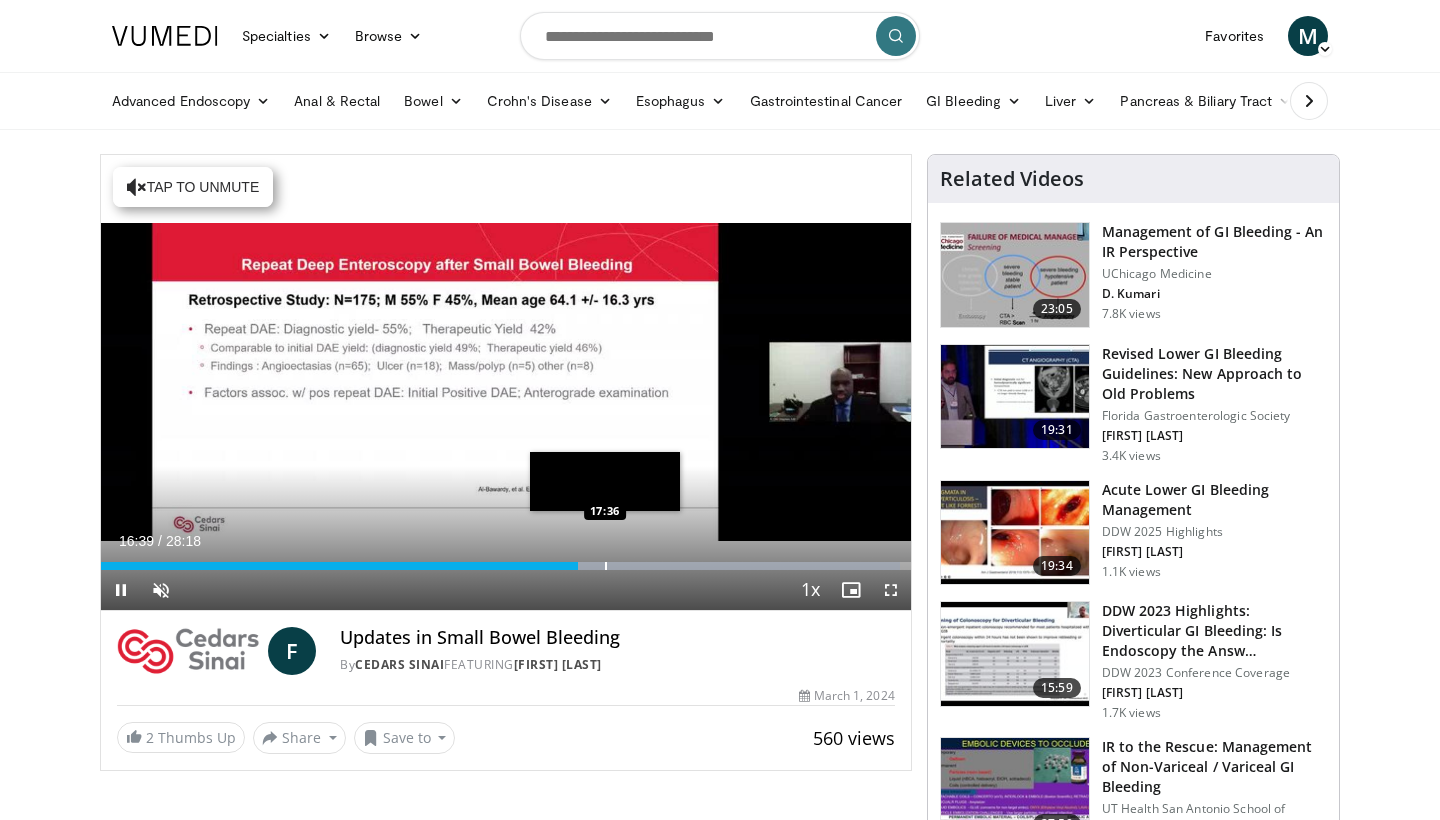 click at bounding box center [606, 566] 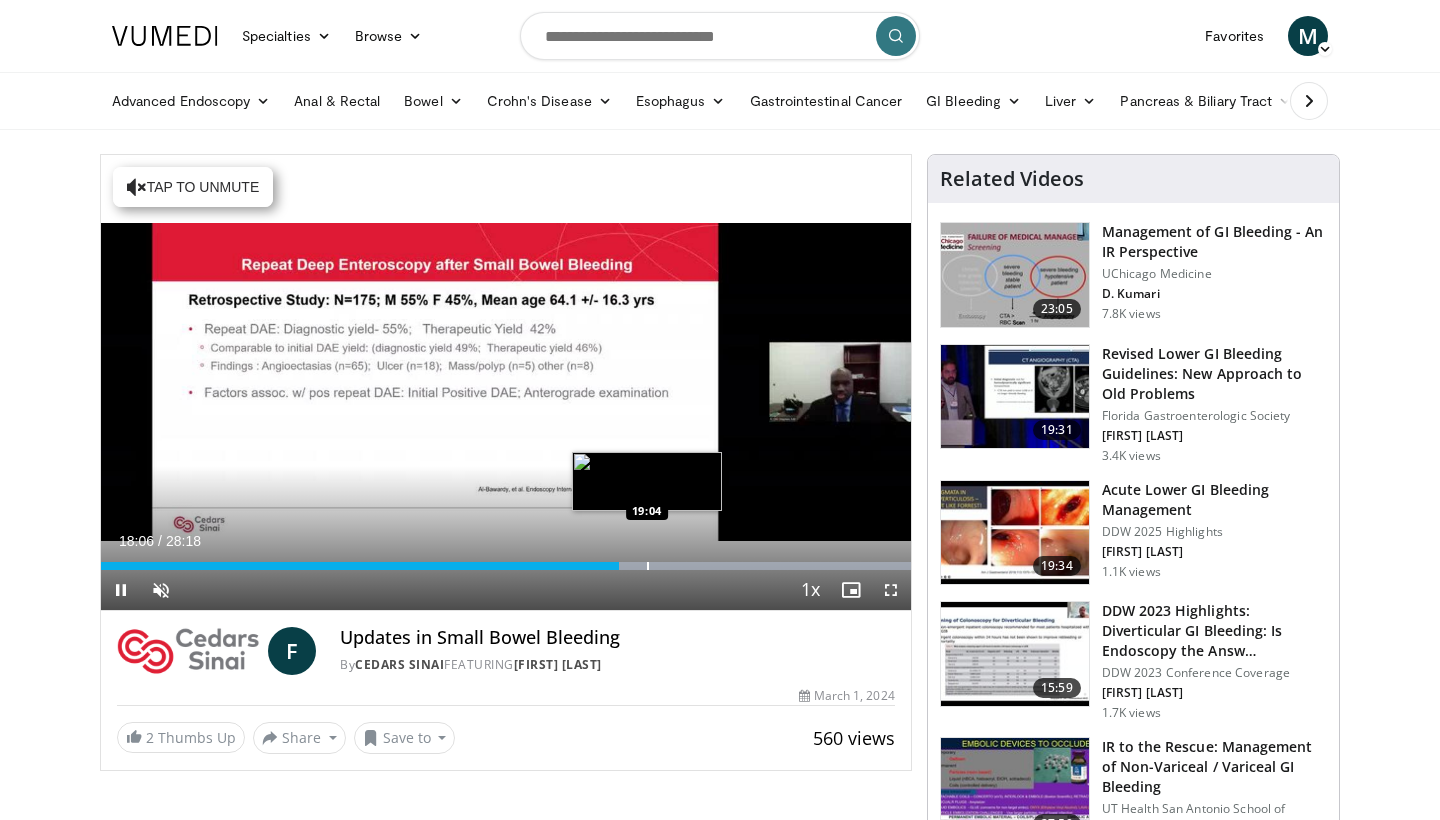 click at bounding box center (648, 566) 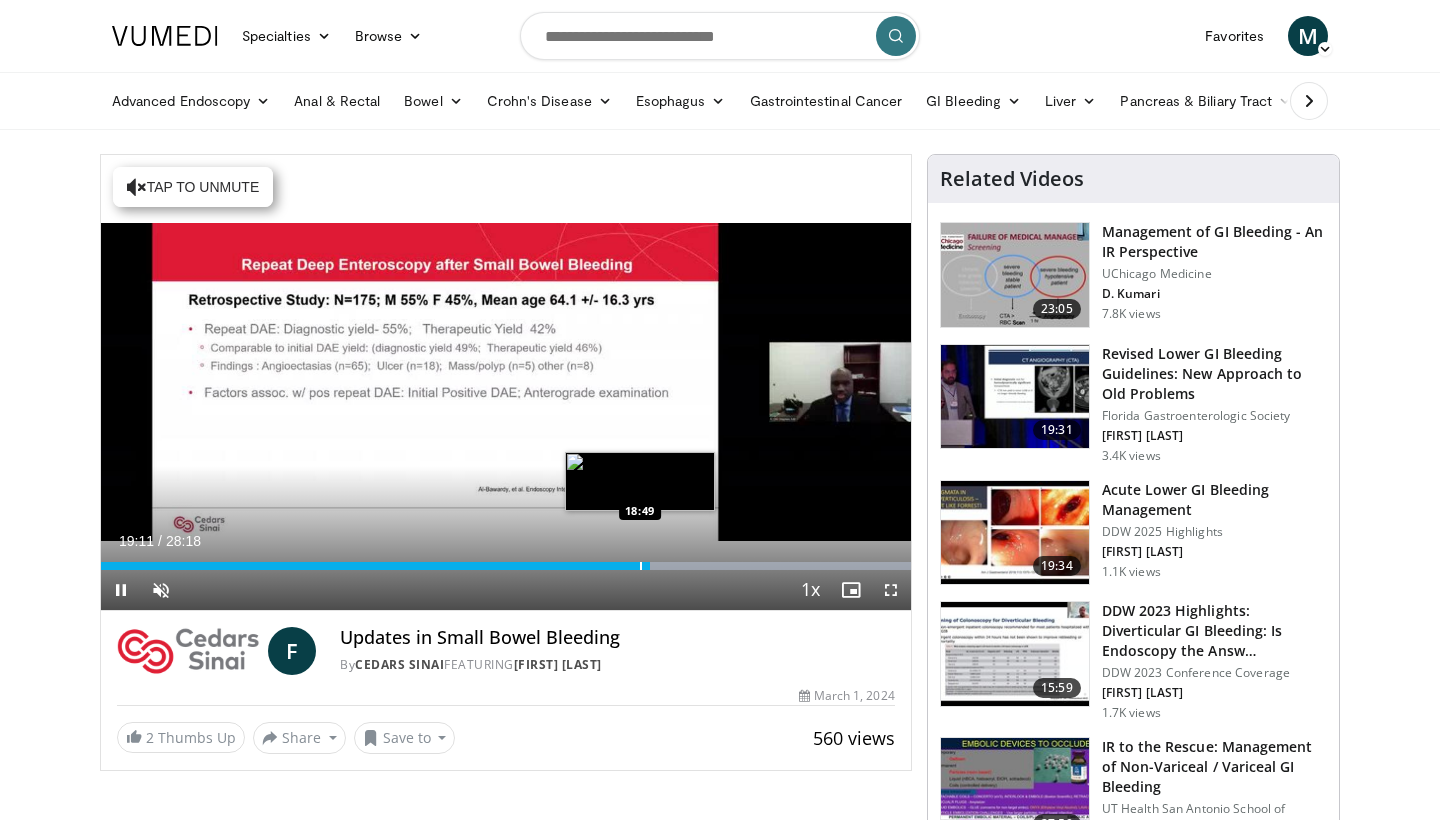 click at bounding box center (641, 566) 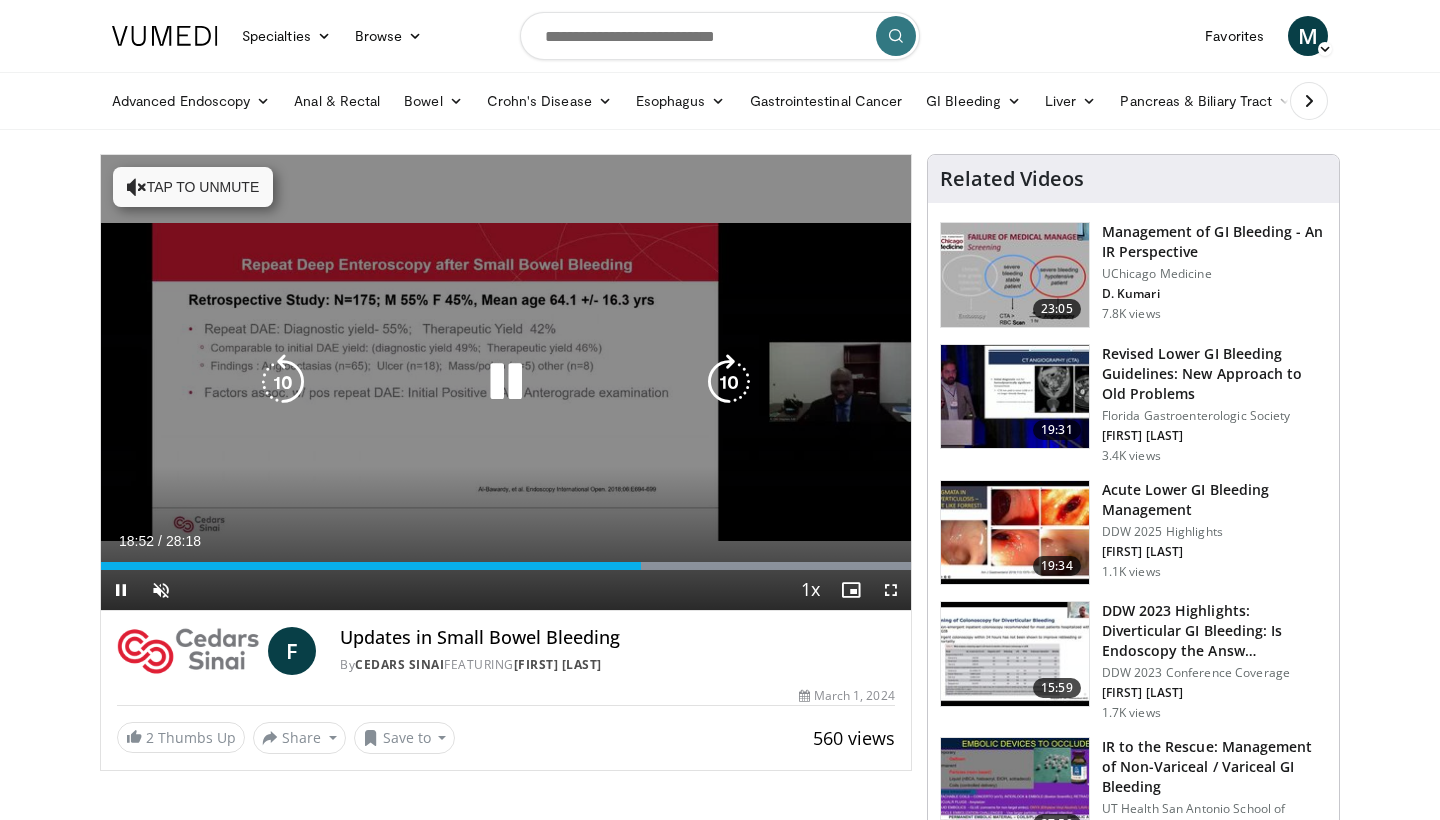 click at bounding box center (506, 382) 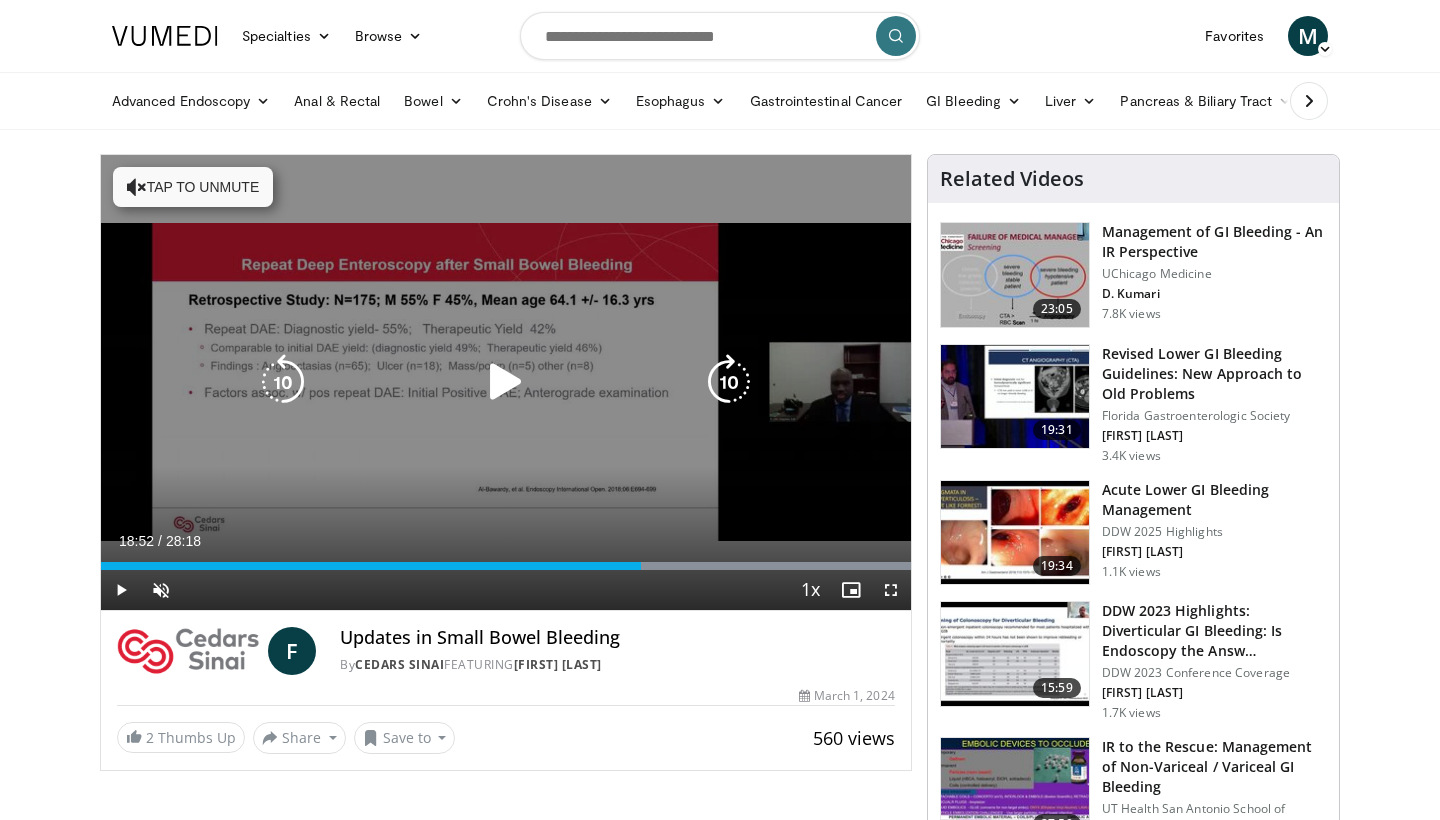 click at bounding box center (506, 382) 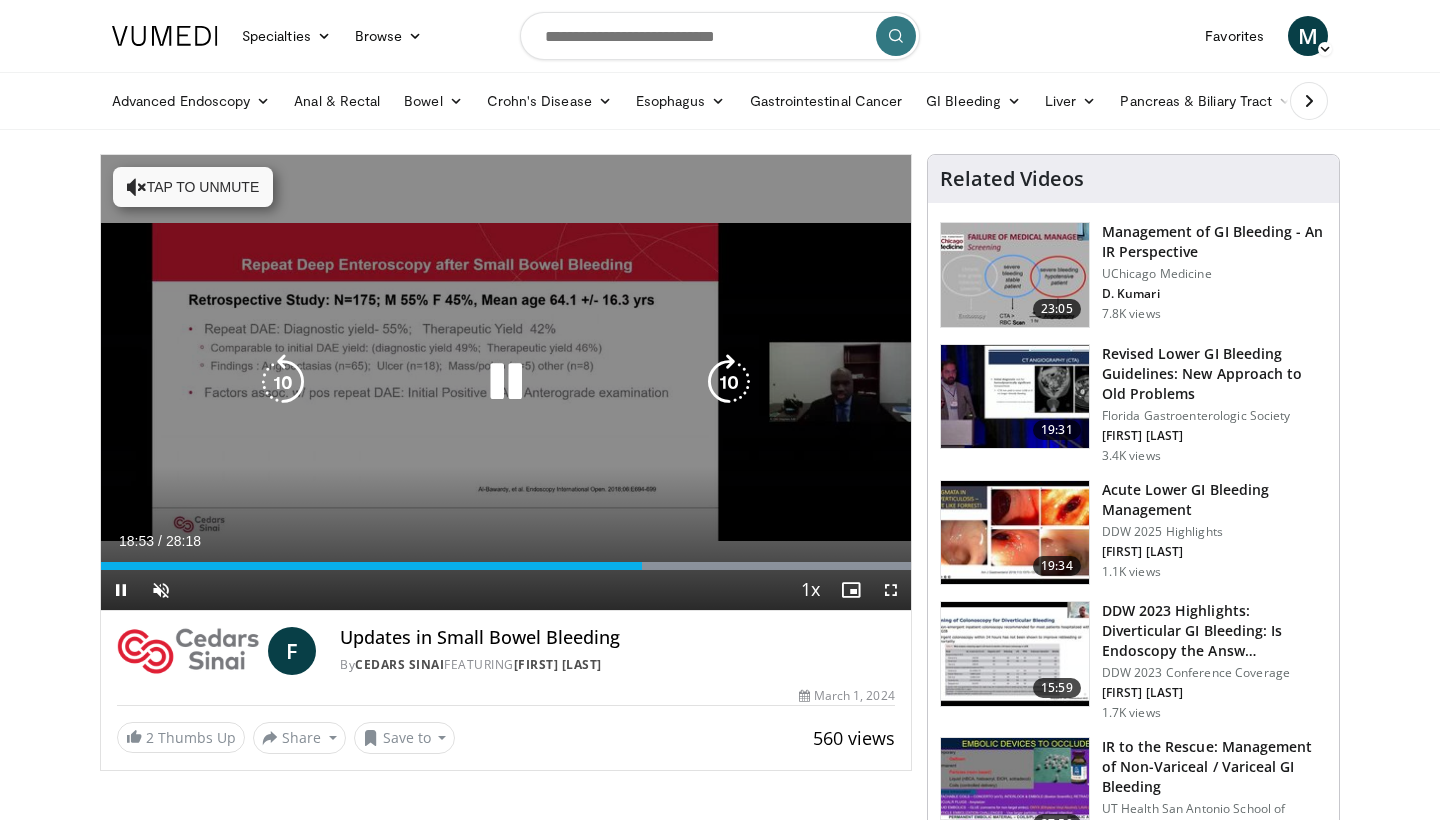 click at bounding box center [506, 382] 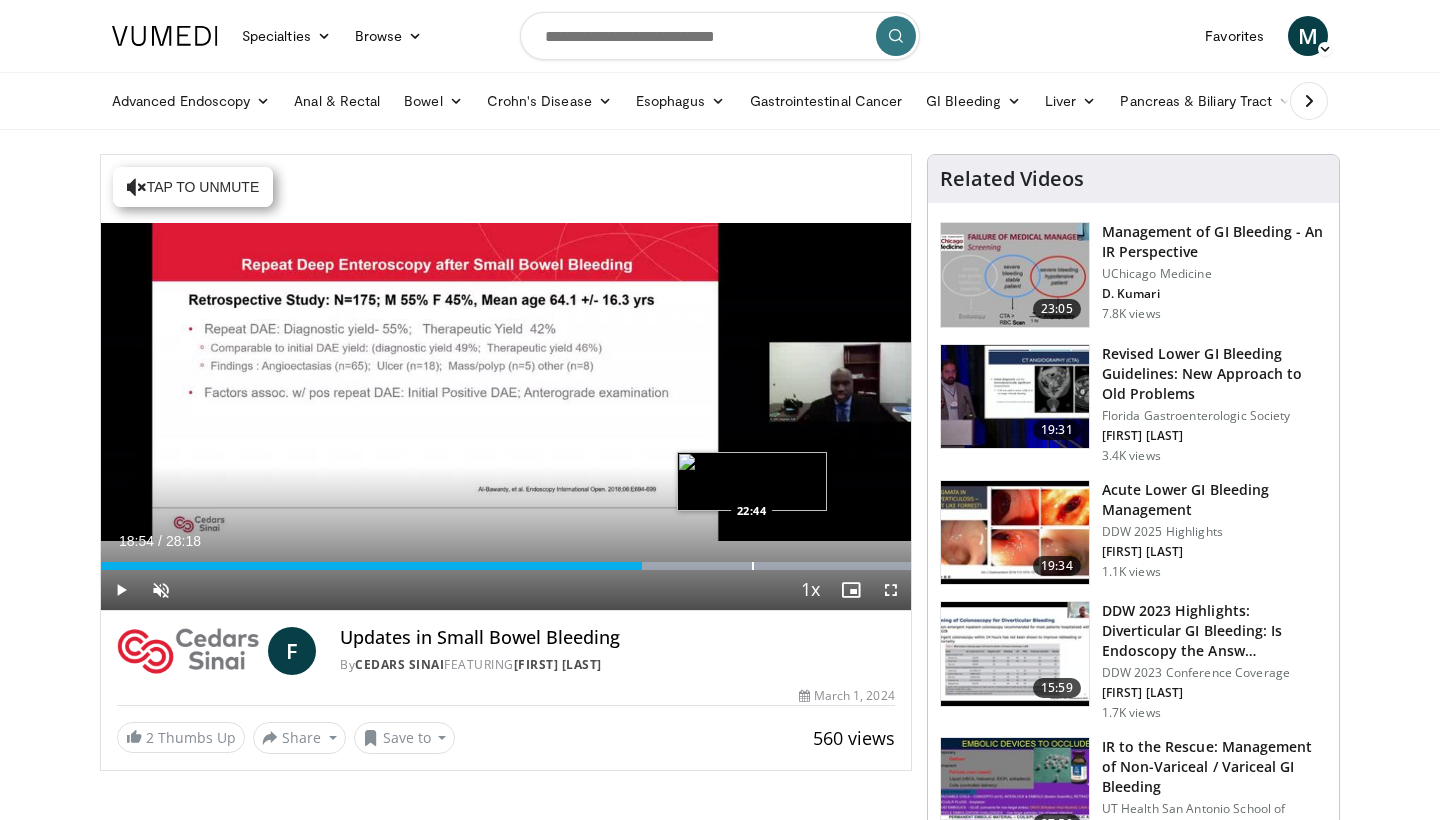 click at bounding box center (753, 566) 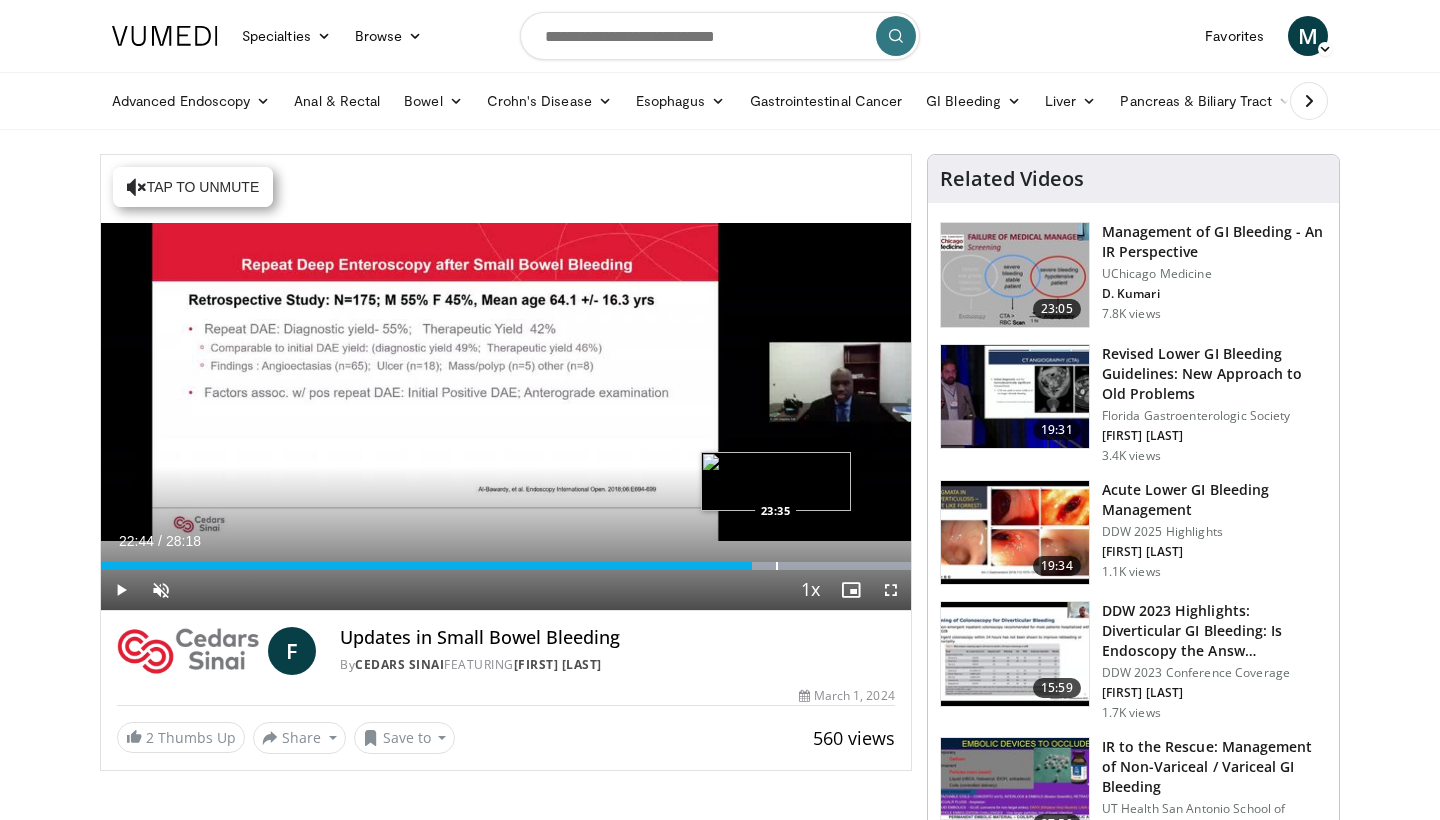 click at bounding box center (777, 566) 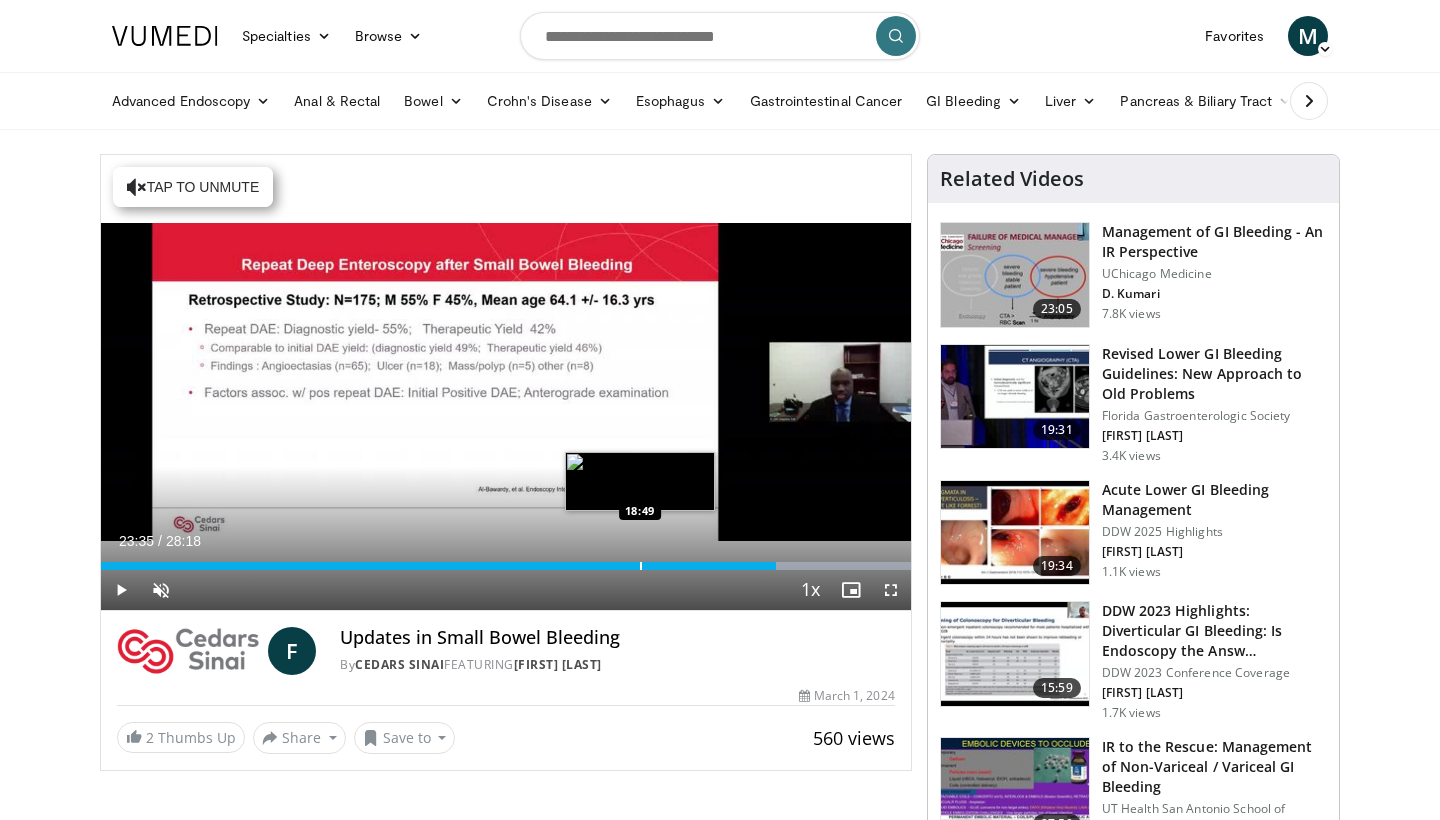 click at bounding box center [641, 566] 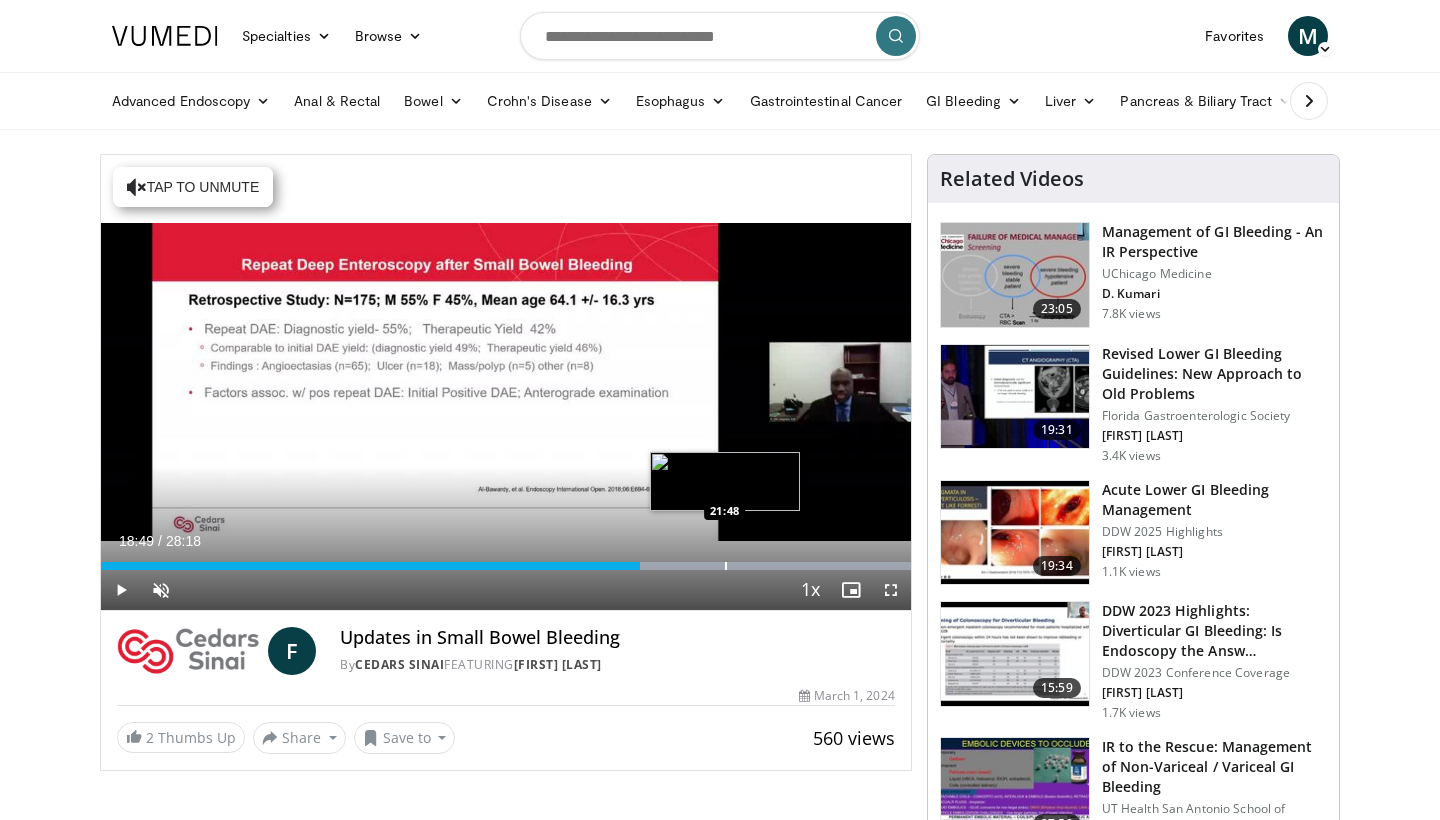 click at bounding box center [726, 566] 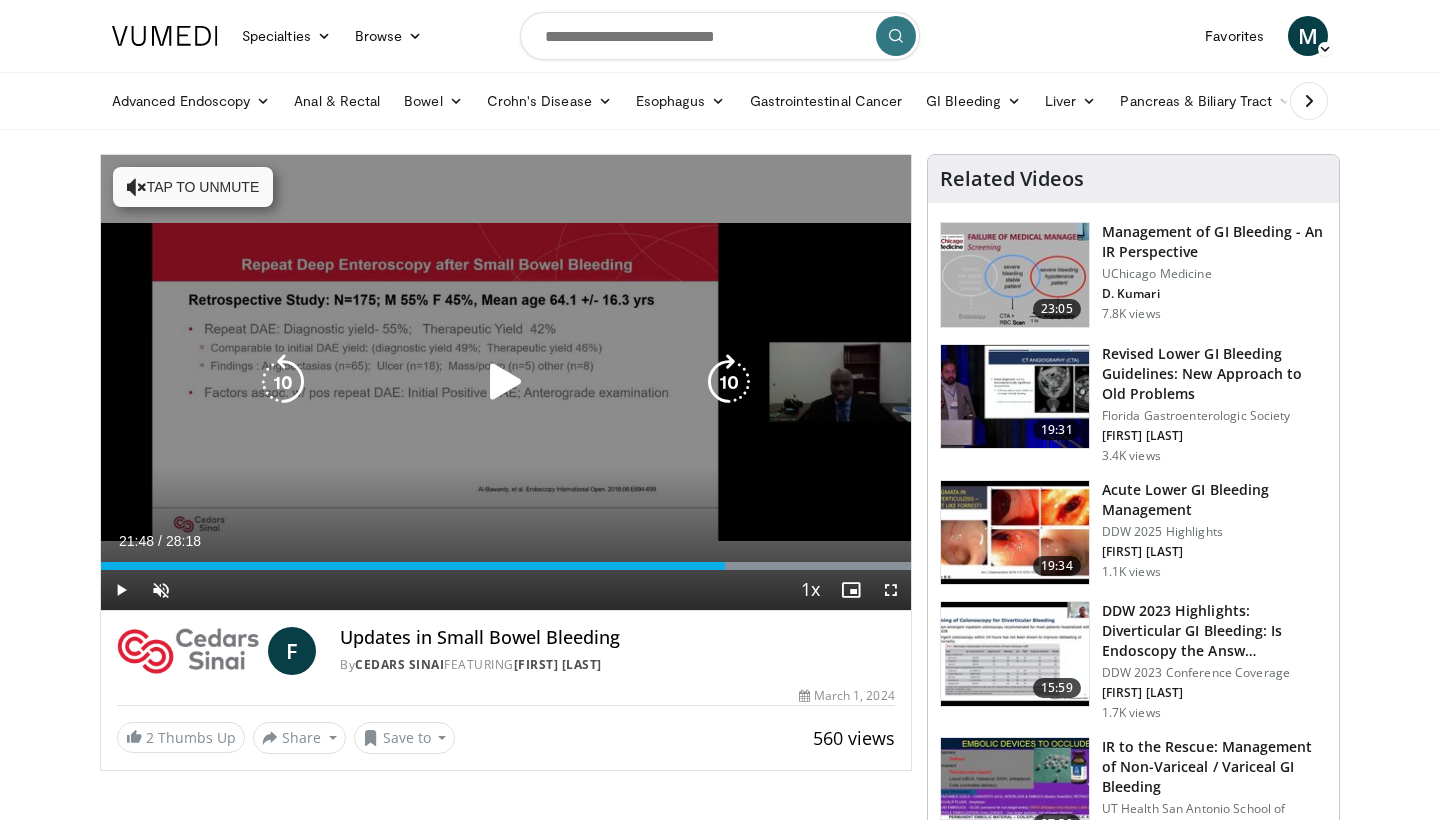 click at bounding box center (506, 382) 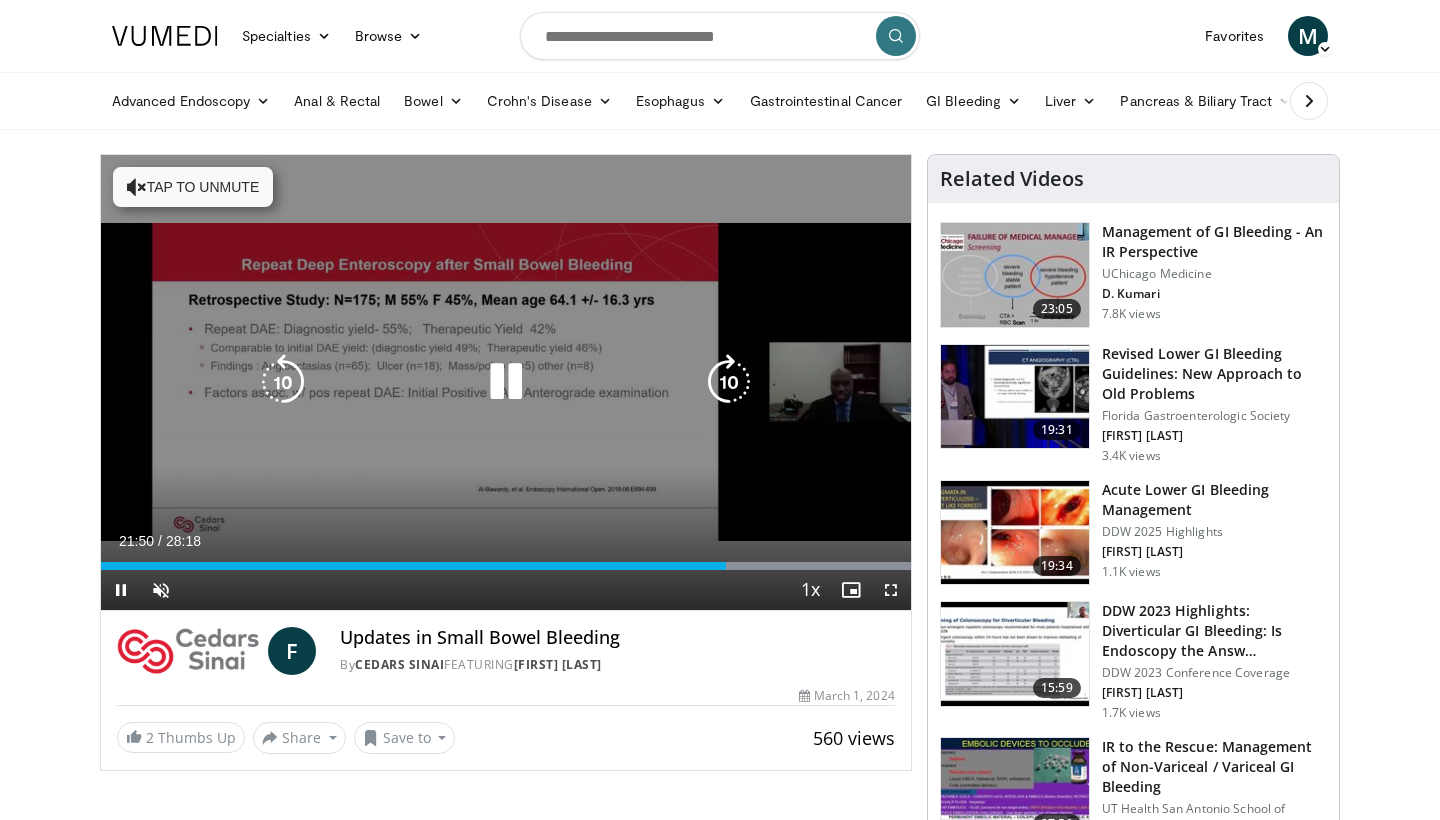 click at bounding box center (506, 382) 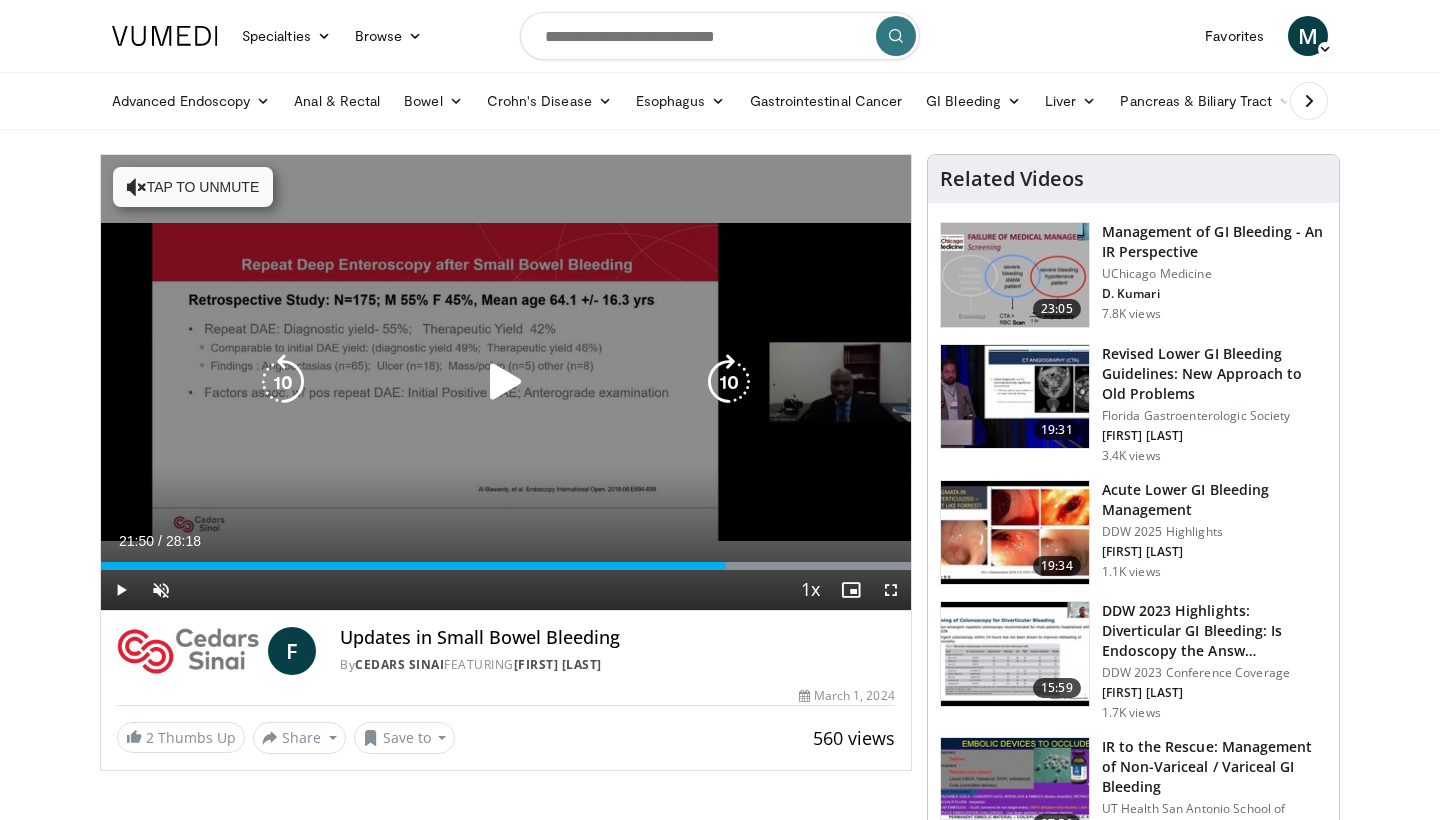 click at bounding box center [506, 382] 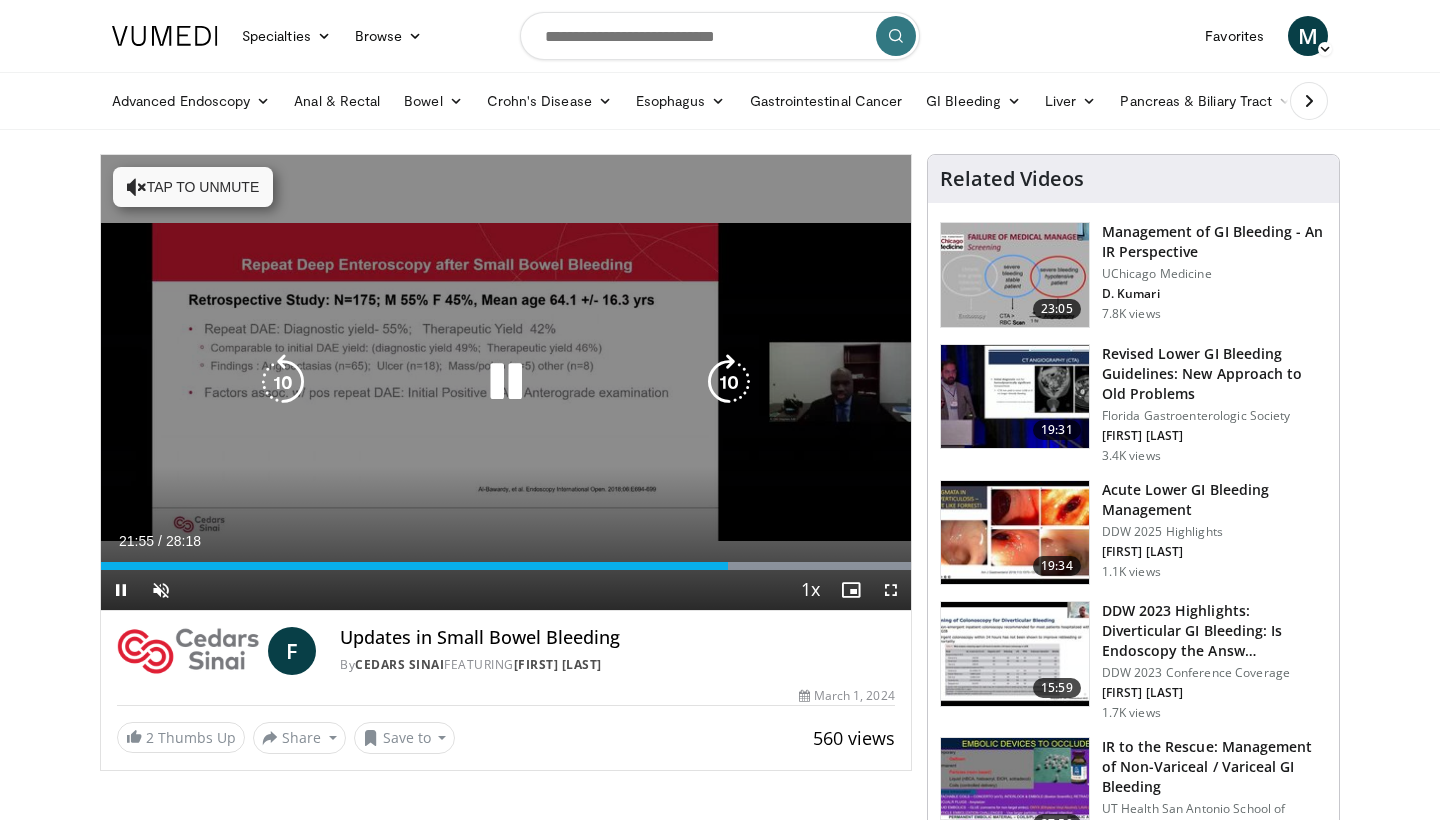 click at bounding box center (506, 382) 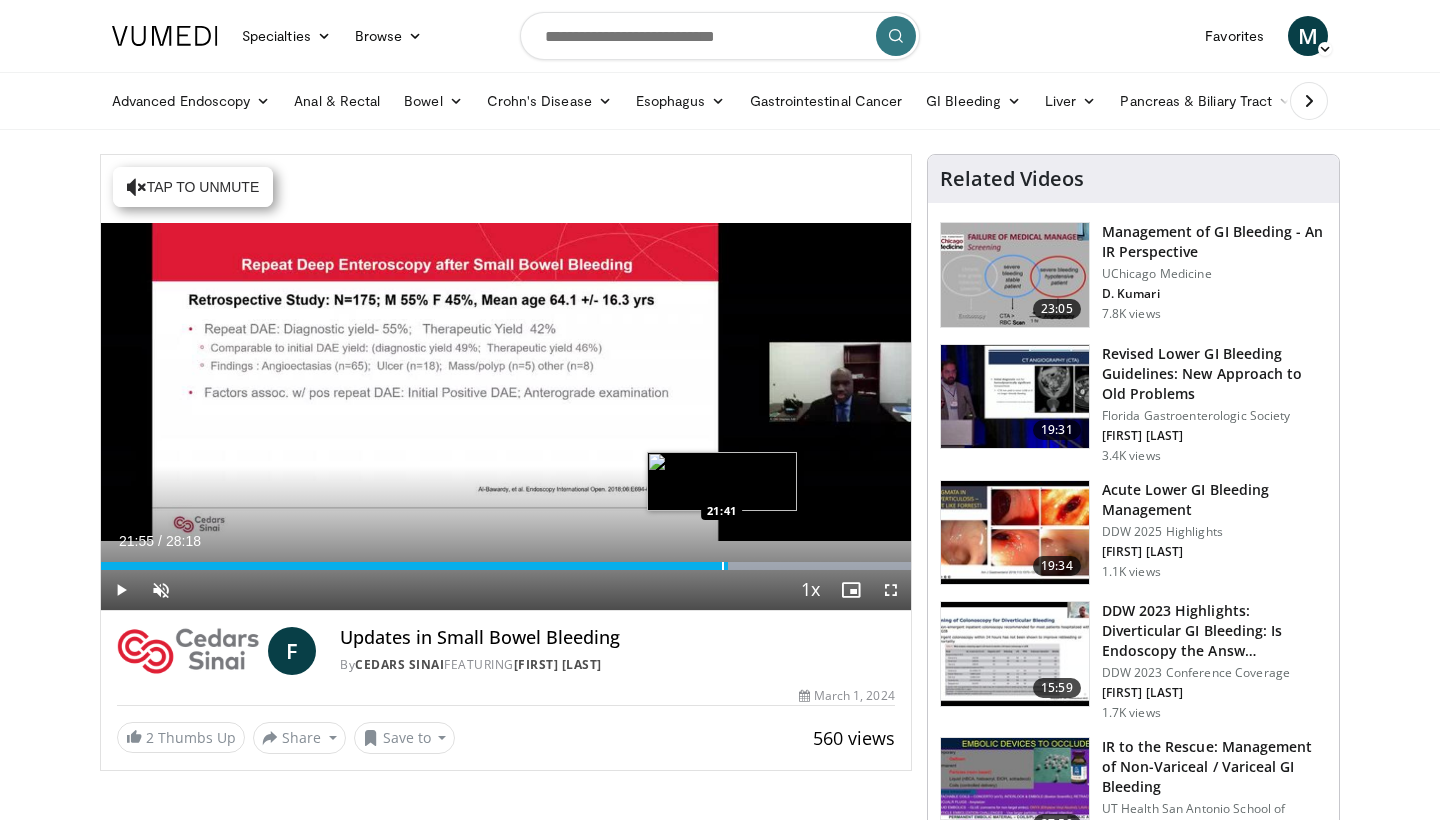click at bounding box center (723, 566) 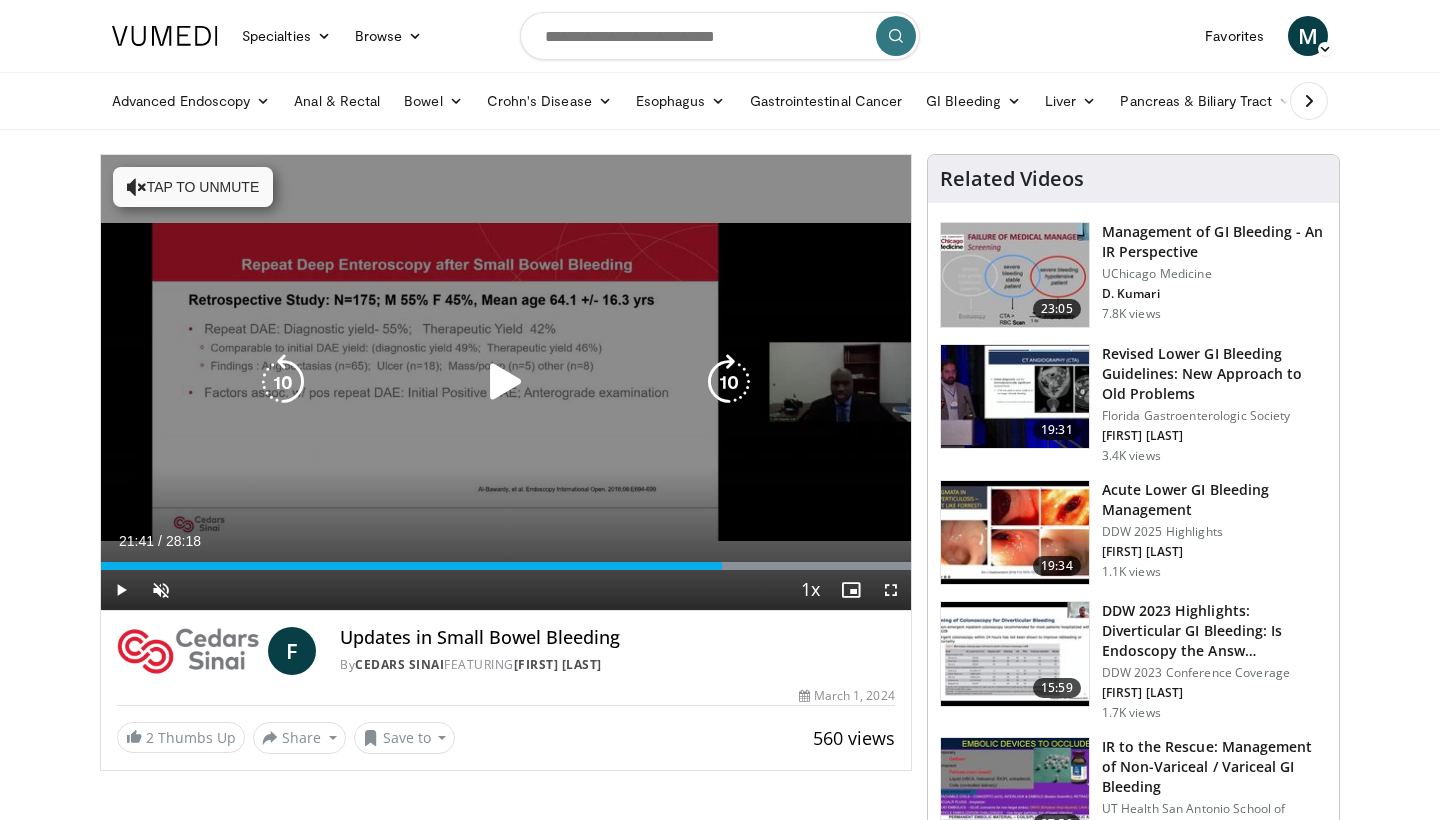 click at bounding box center [506, 382] 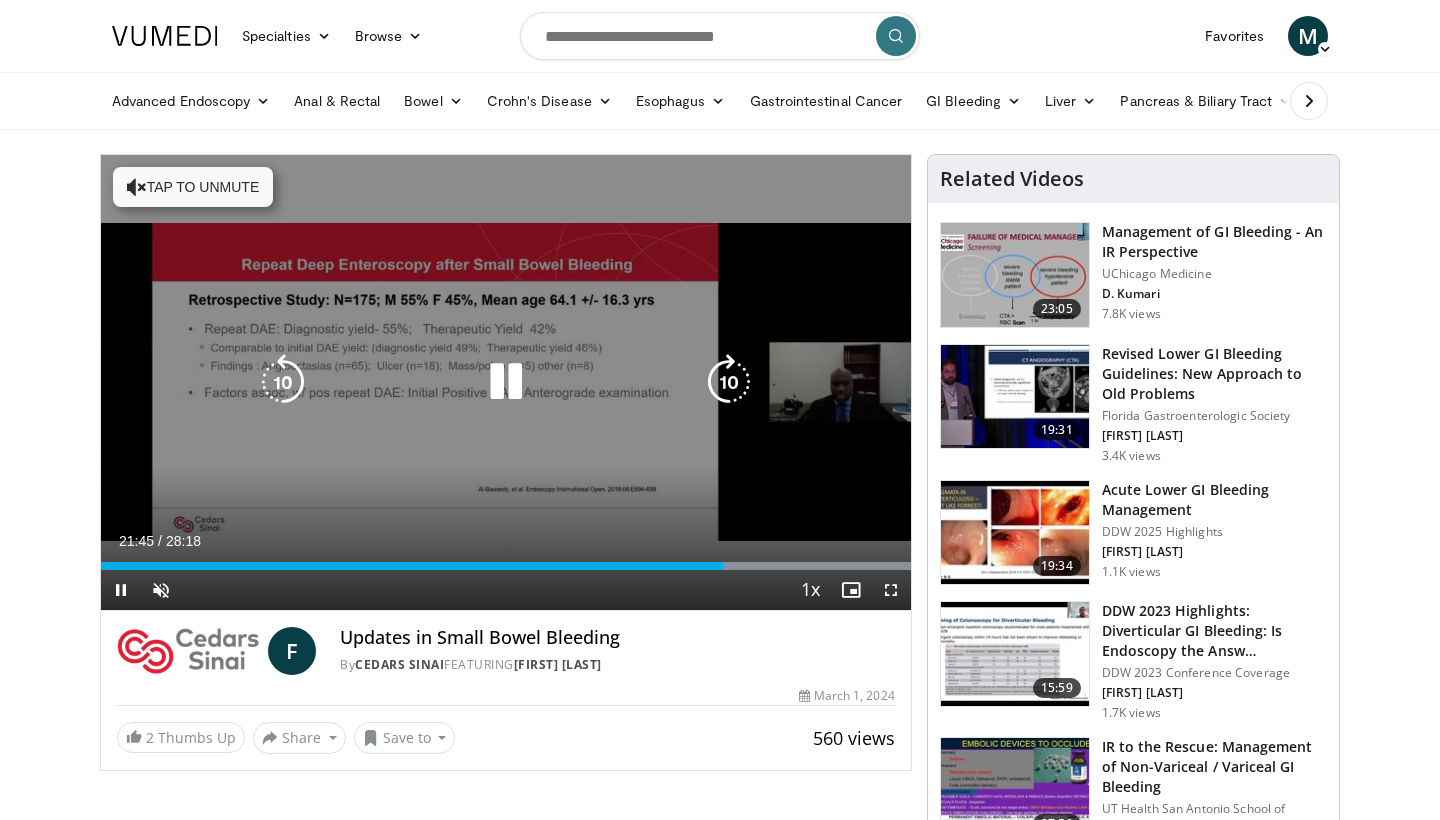 click at bounding box center (506, 382) 